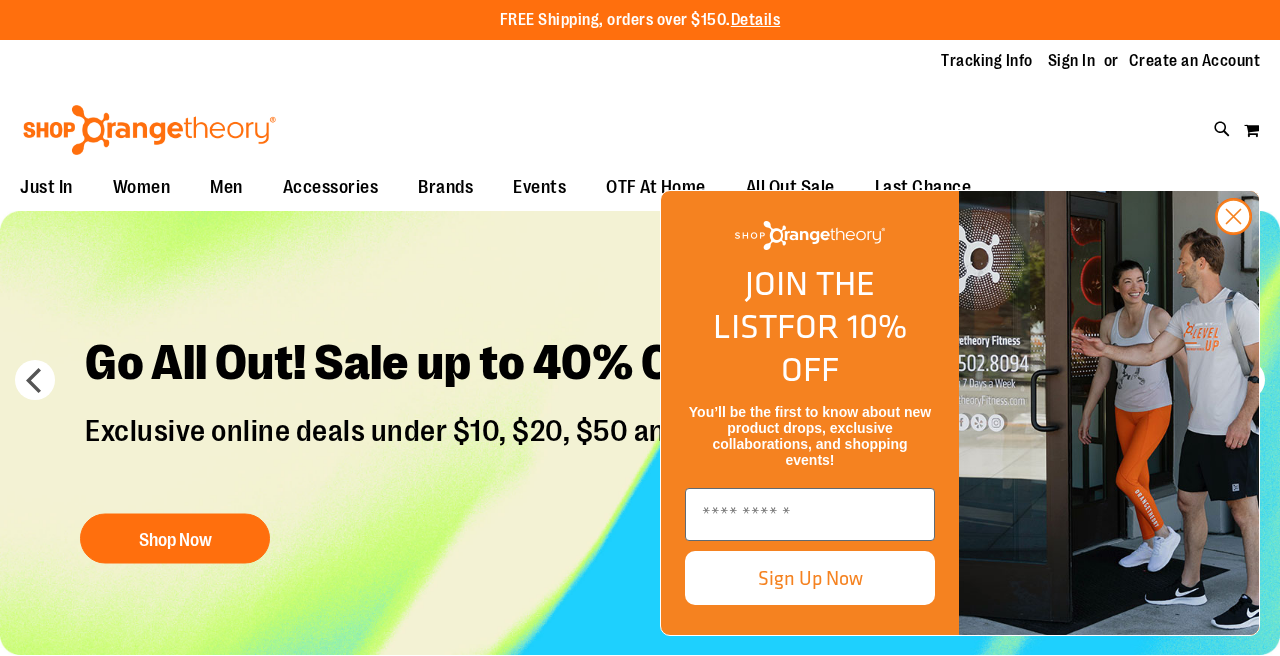 scroll, scrollTop: 0, scrollLeft: 0, axis: both 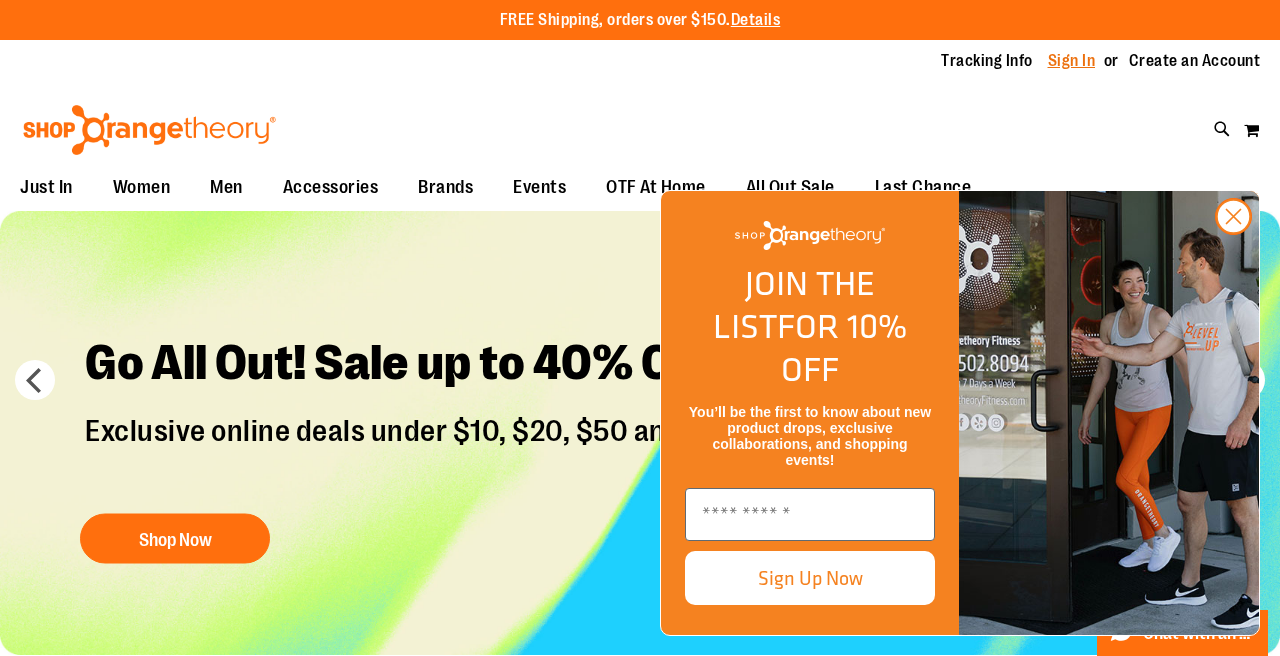 click on "Sign In" at bounding box center (1072, 61) 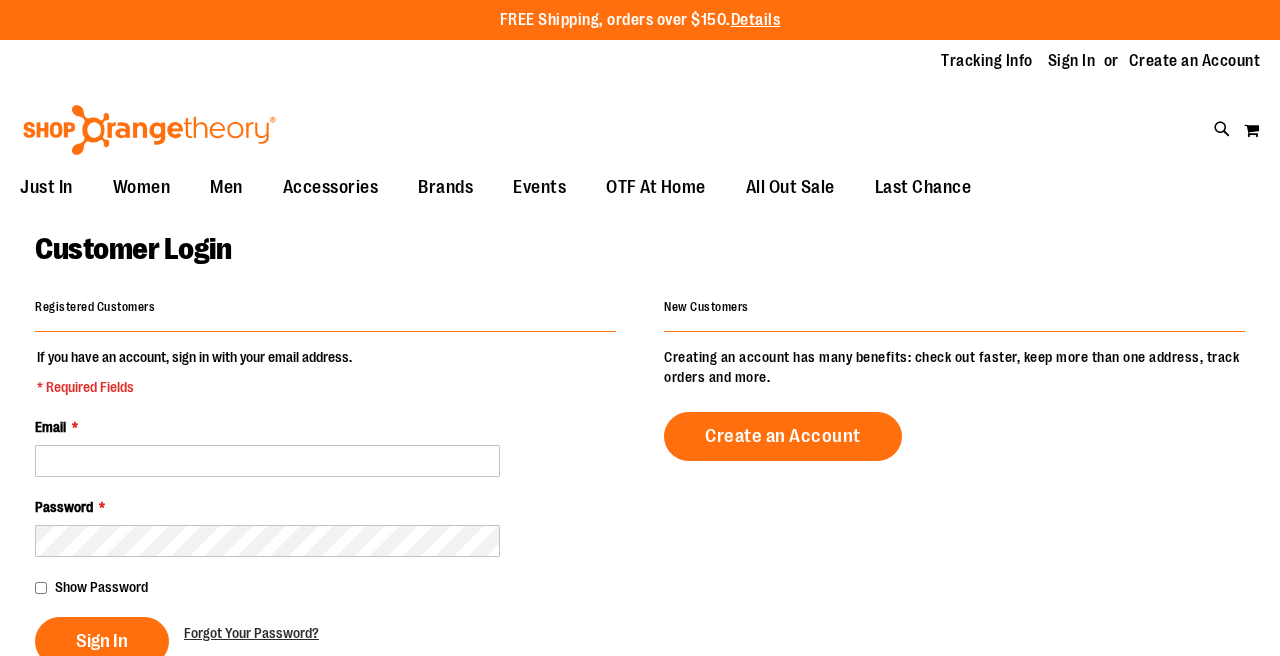 scroll, scrollTop: 0, scrollLeft: 0, axis: both 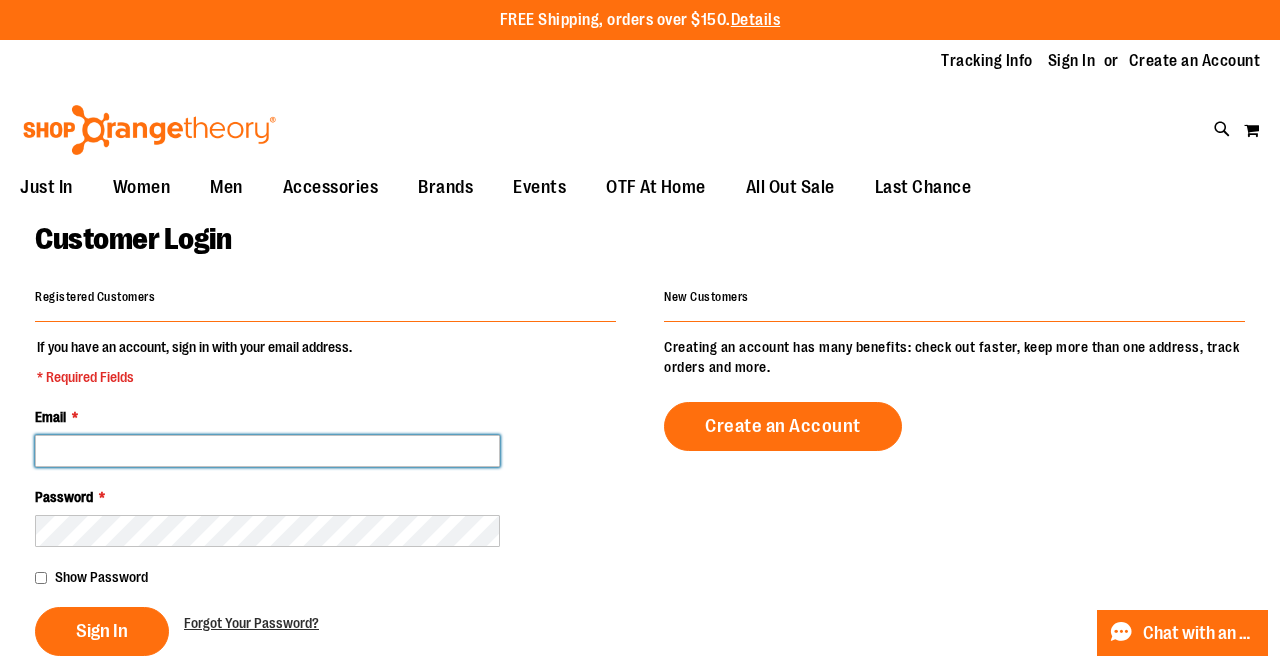 type on "**********" 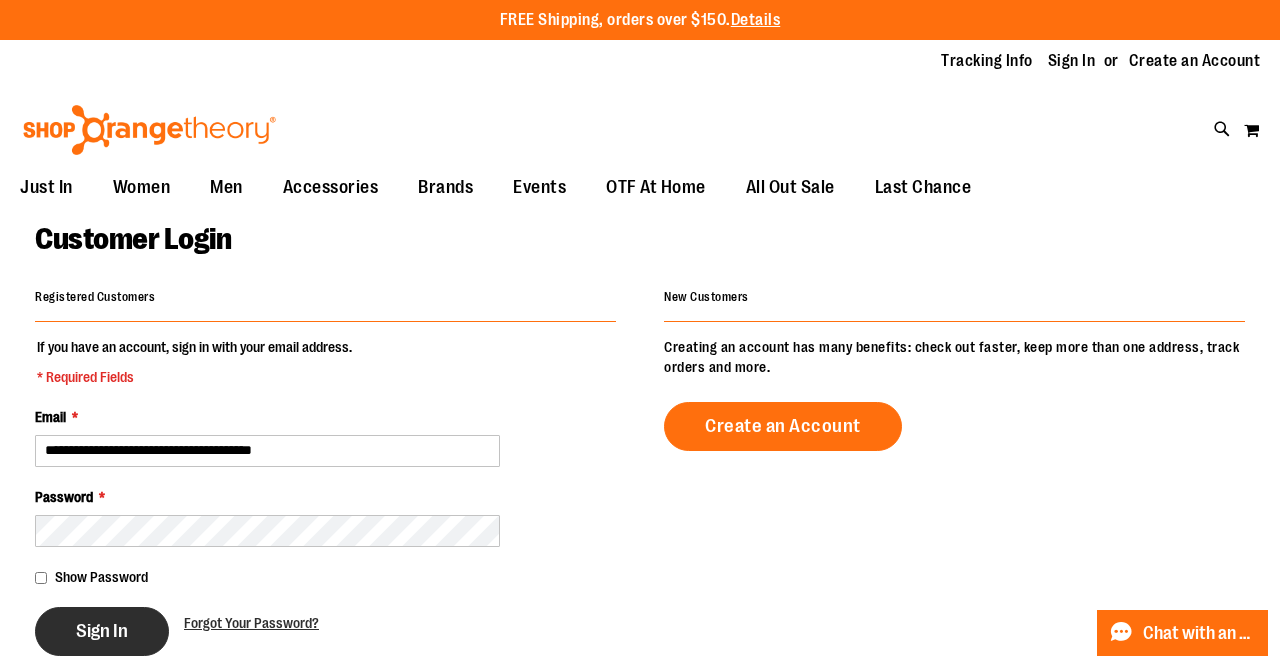 click on "Sign In" at bounding box center (102, 631) 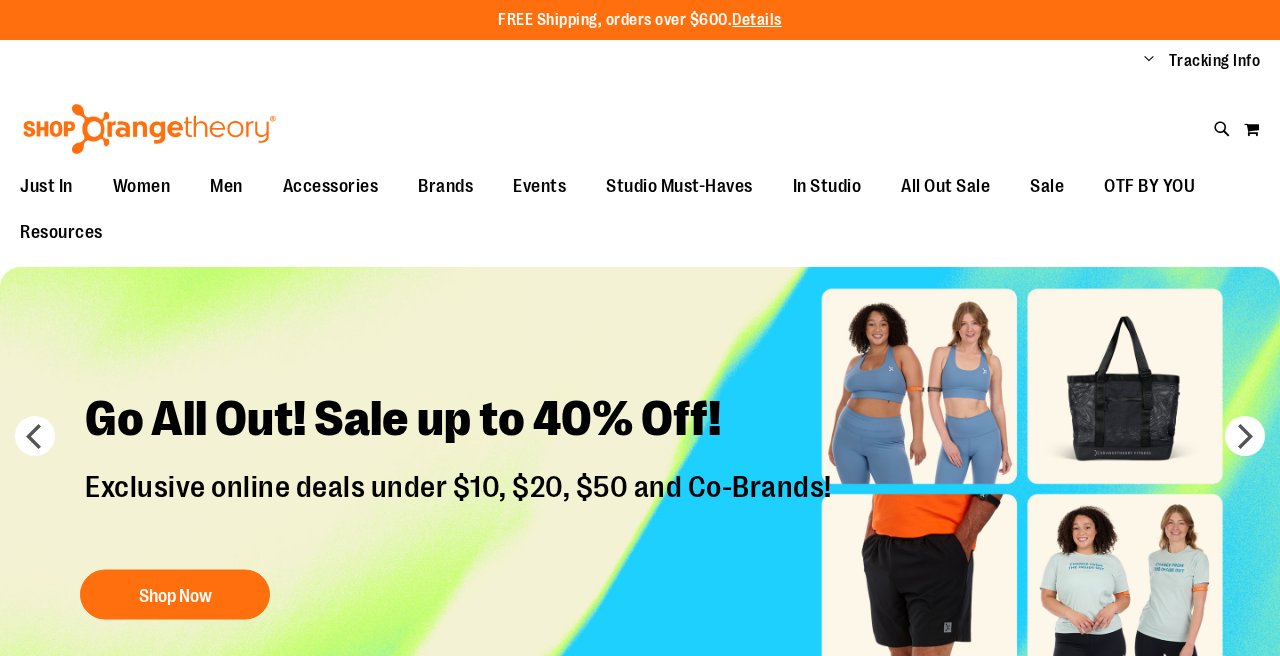 scroll, scrollTop: 0, scrollLeft: 0, axis: both 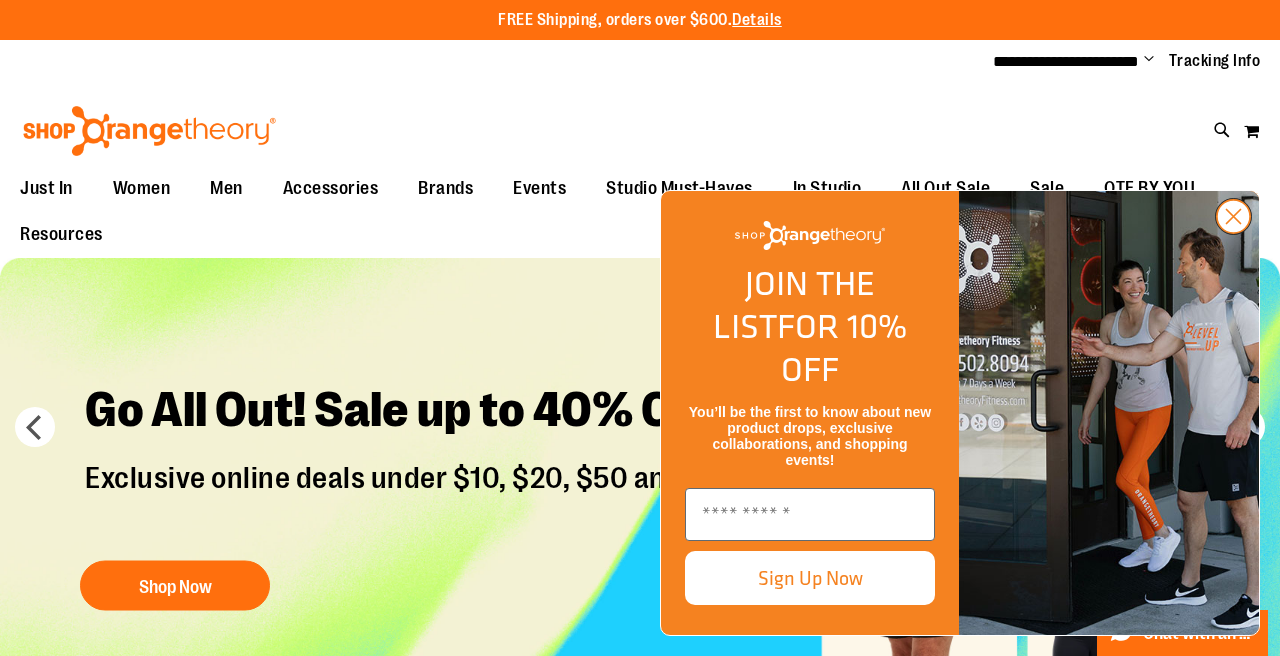 click 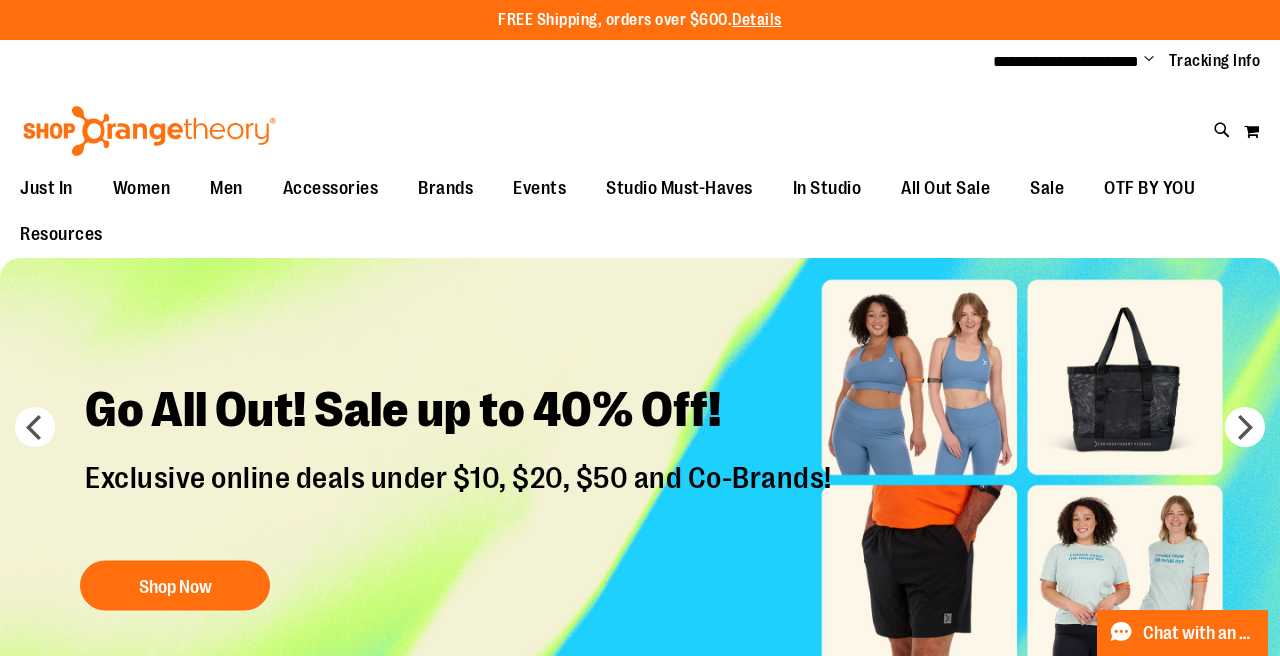 click on "Toggle Nav
Search
Popular Suggestions
Advanced Search" at bounding box center (640, 125) 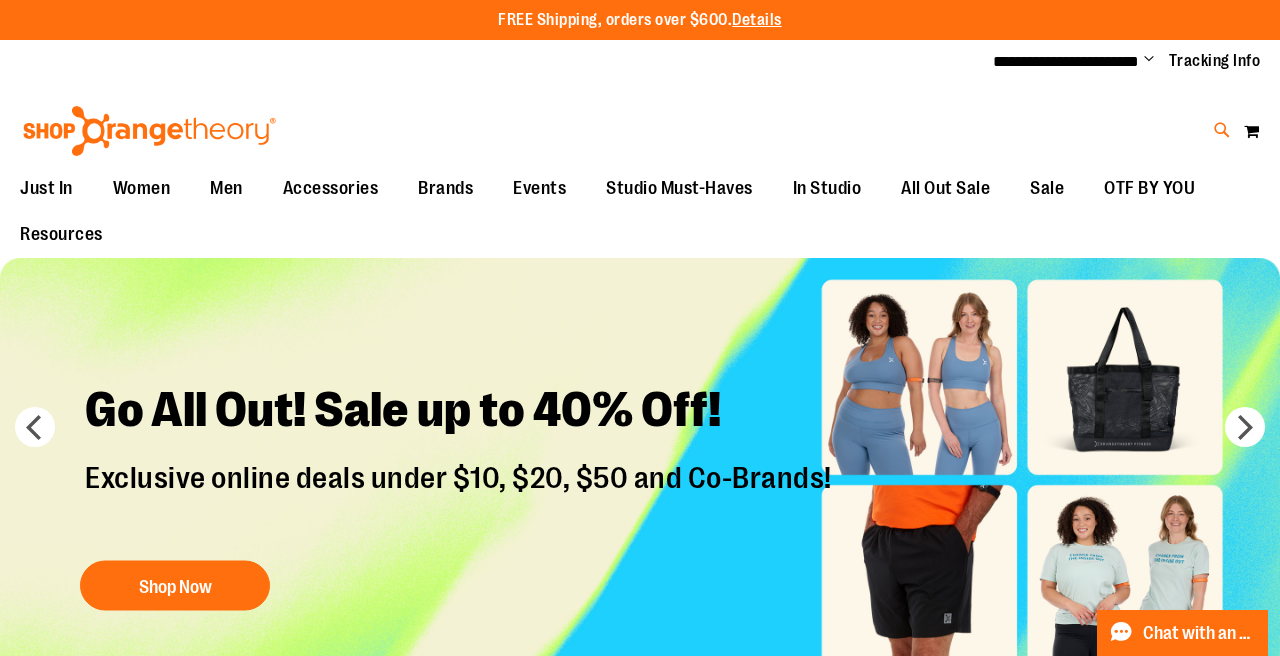 click at bounding box center [1222, 130] 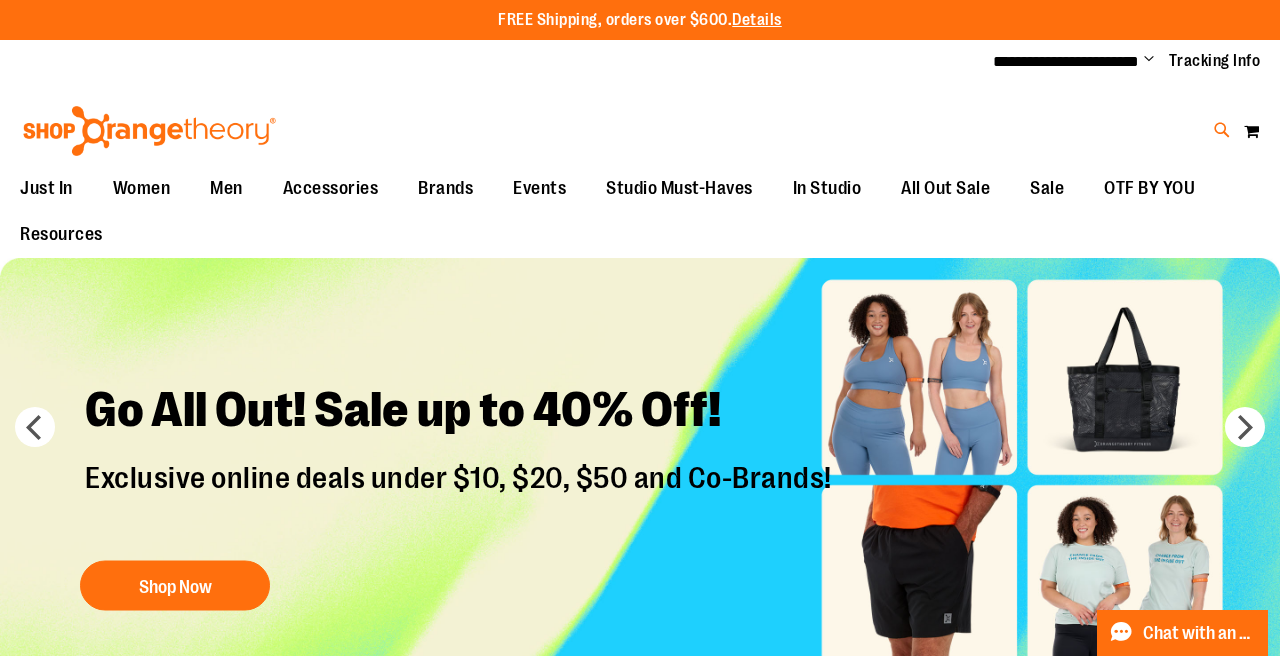 type on "*********" 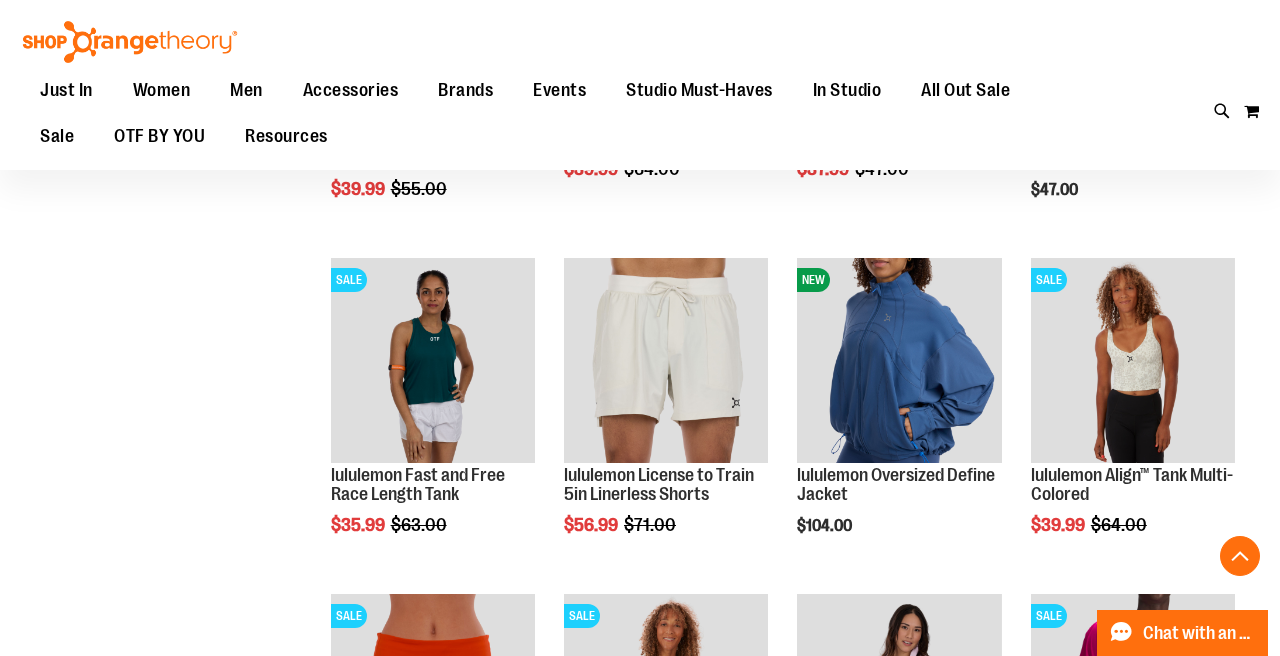 scroll, scrollTop: 911, scrollLeft: 0, axis: vertical 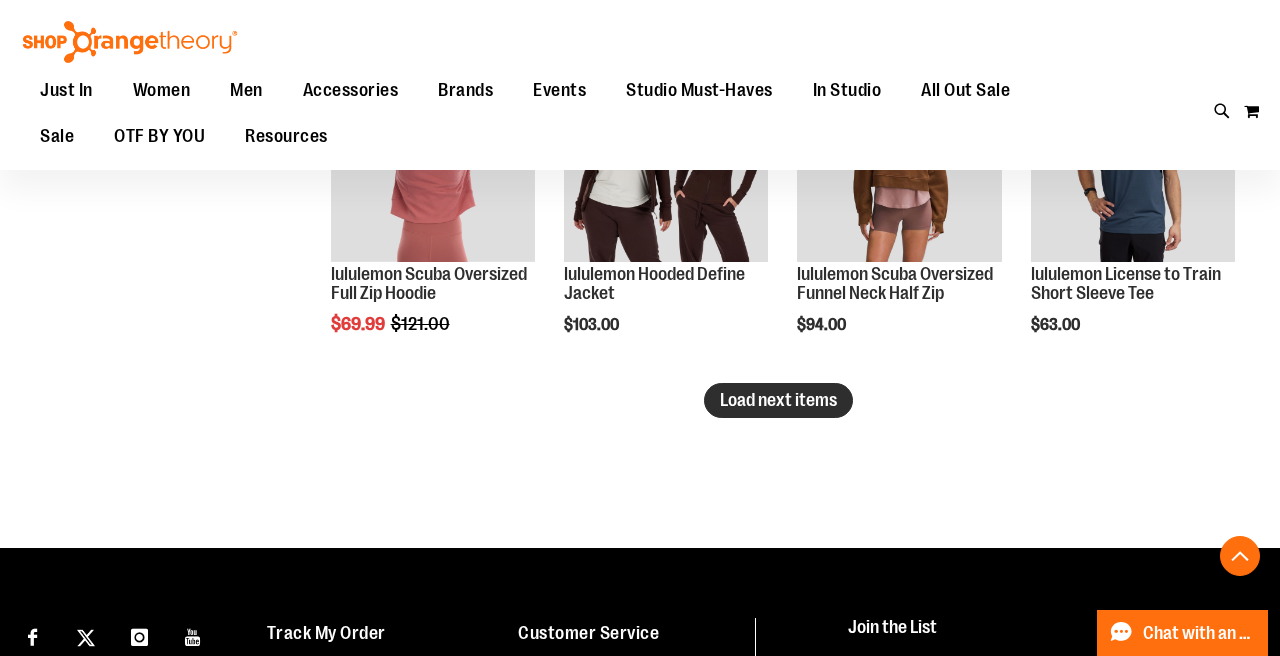 click on "Load next items" at bounding box center (778, 400) 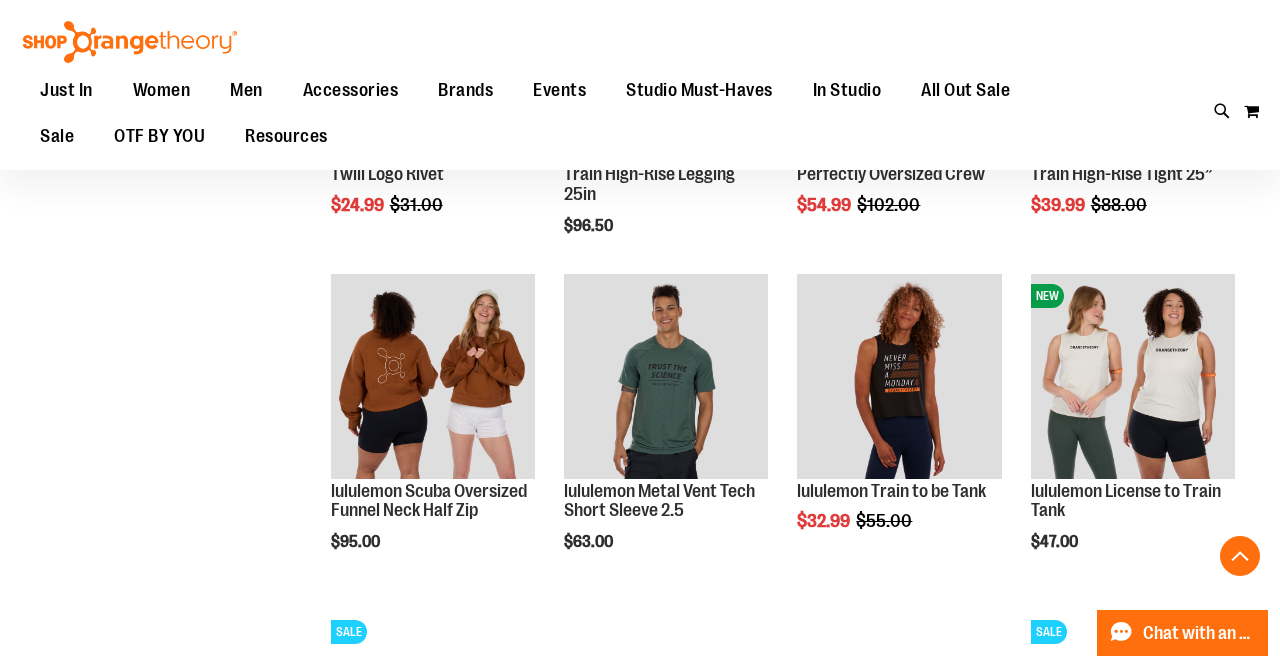 scroll, scrollTop: 3927, scrollLeft: 0, axis: vertical 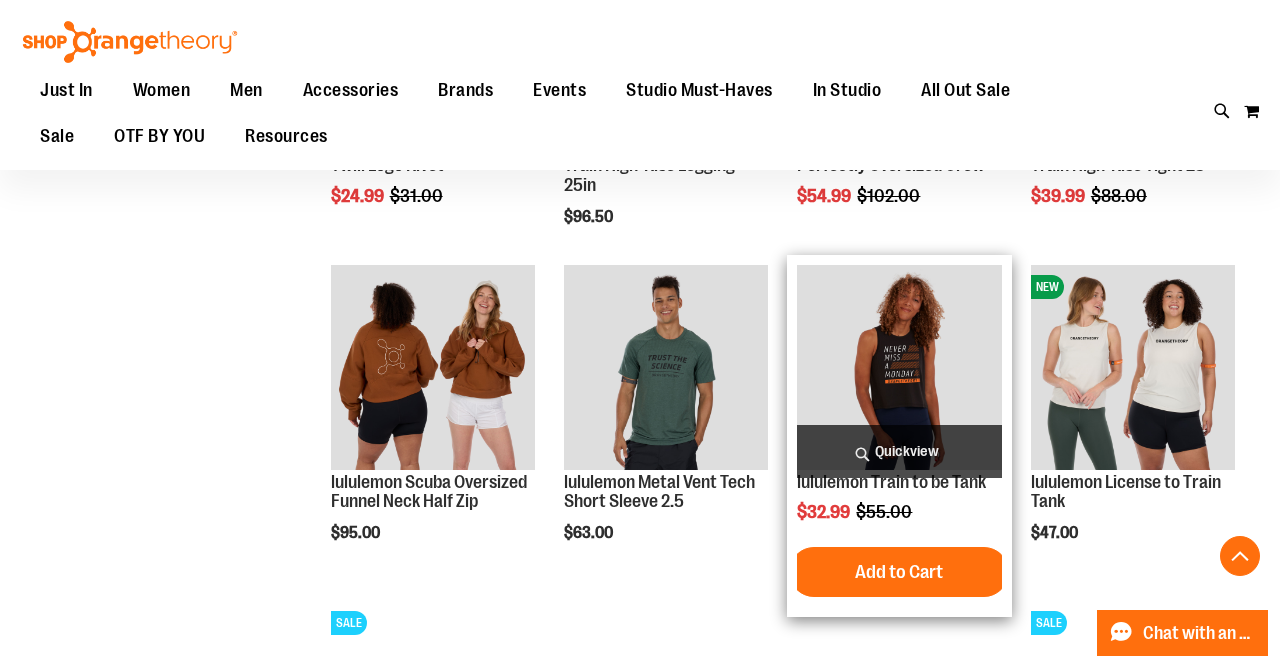 click at bounding box center [899, 367] 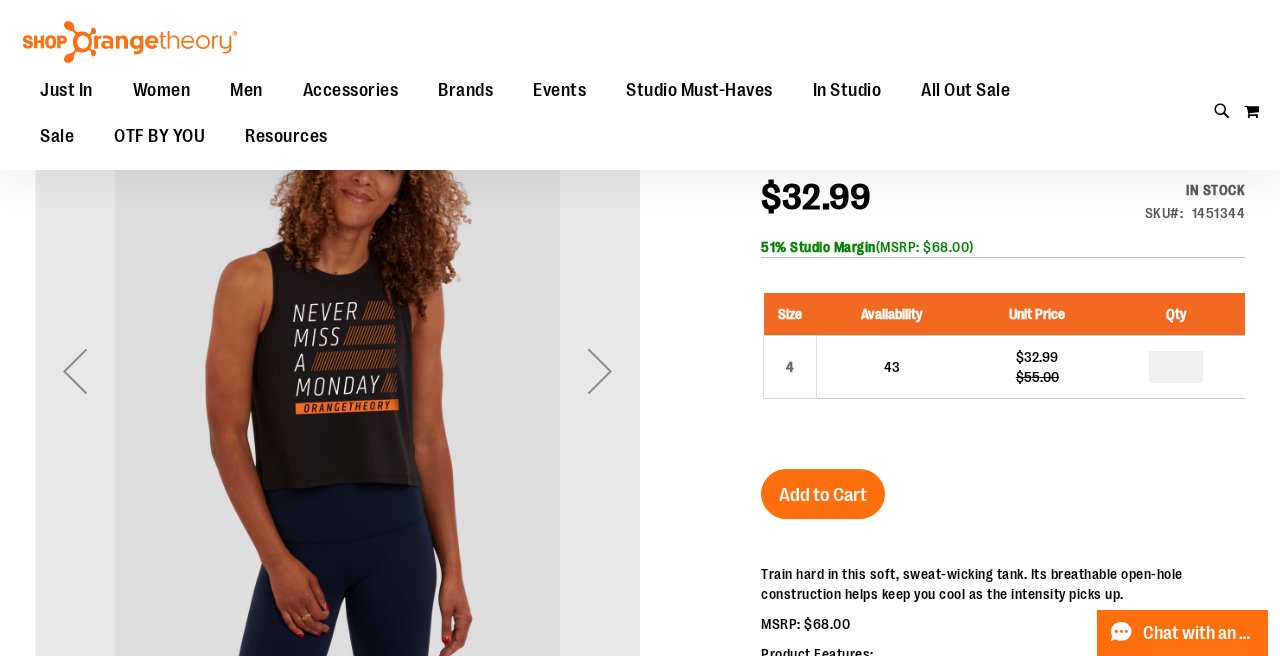 scroll, scrollTop: 265, scrollLeft: 0, axis: vertical 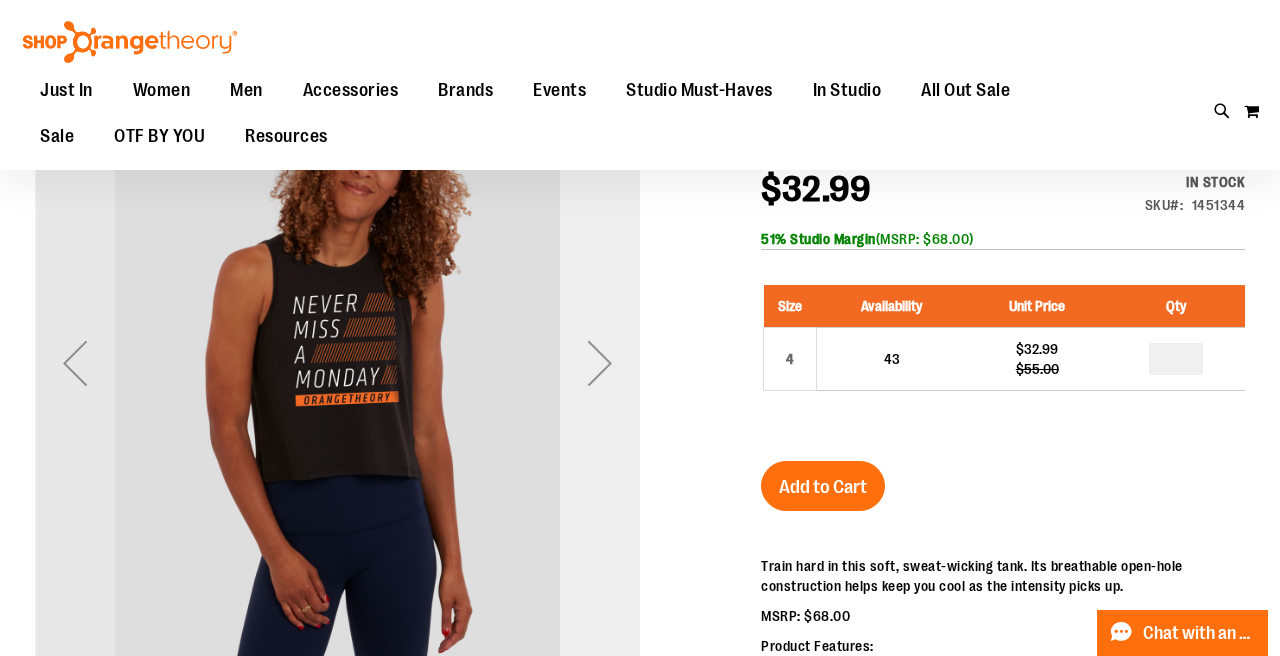 click at bounding box center (600, 363) 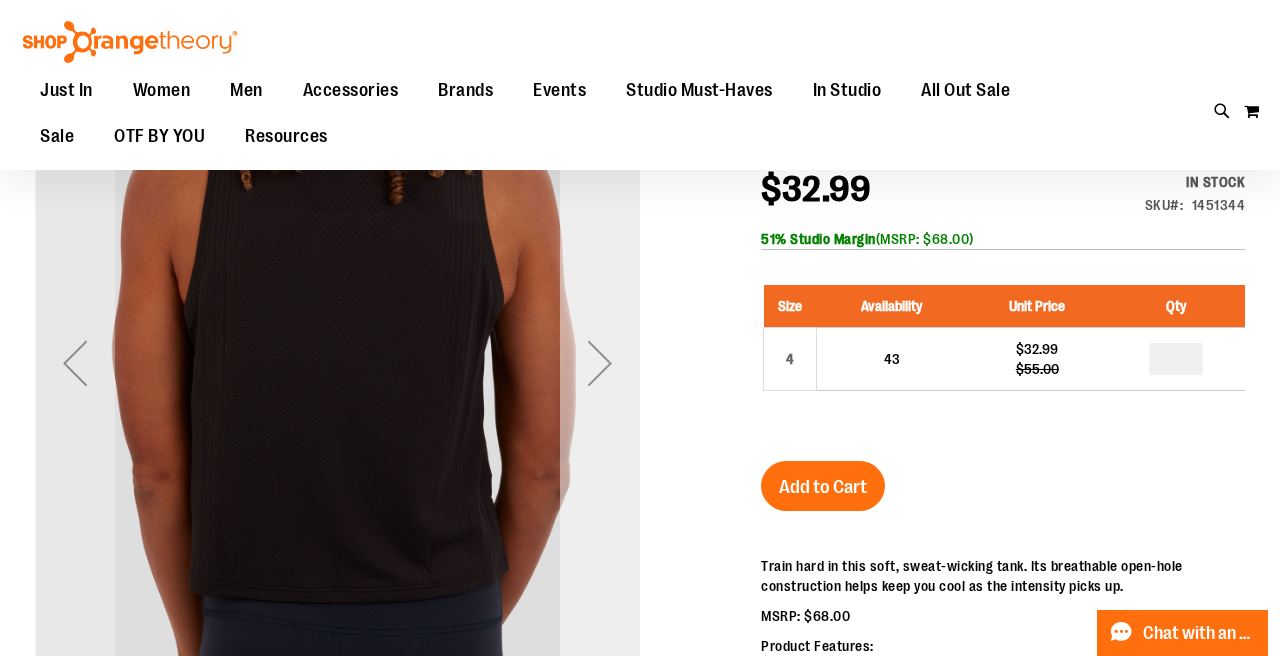 scroll, scrollTop: 178, scrollLeft: 0, axis: vertical 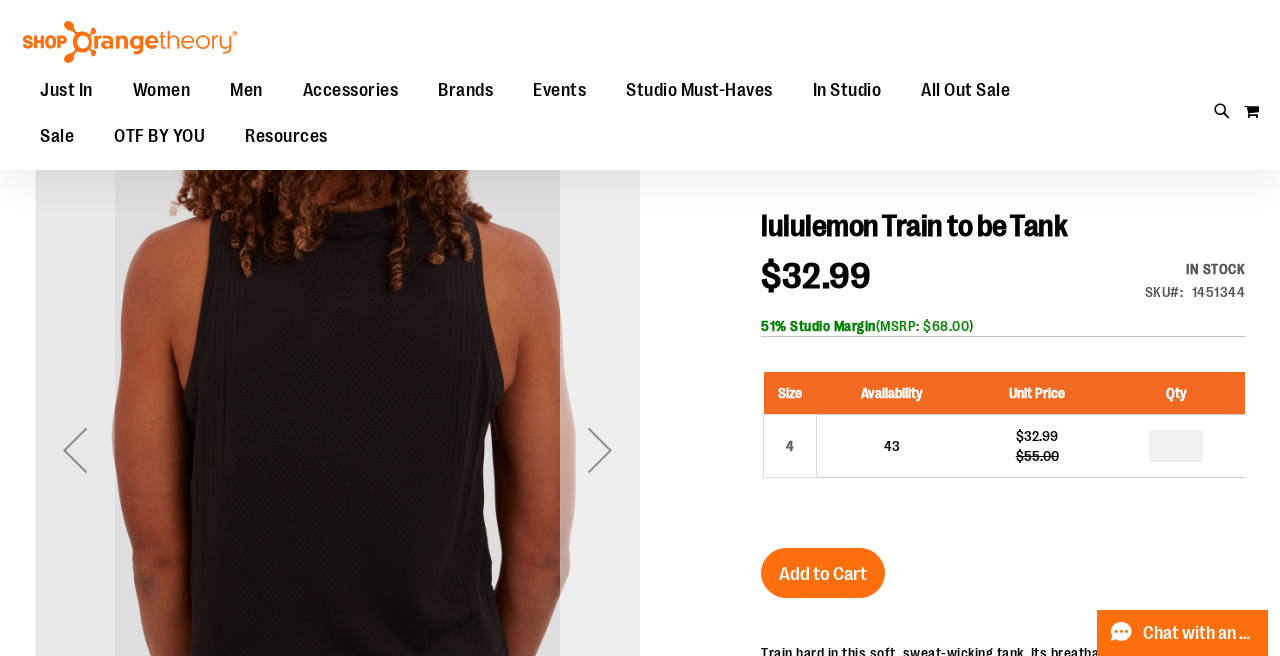click at bounding box center (600, 450) 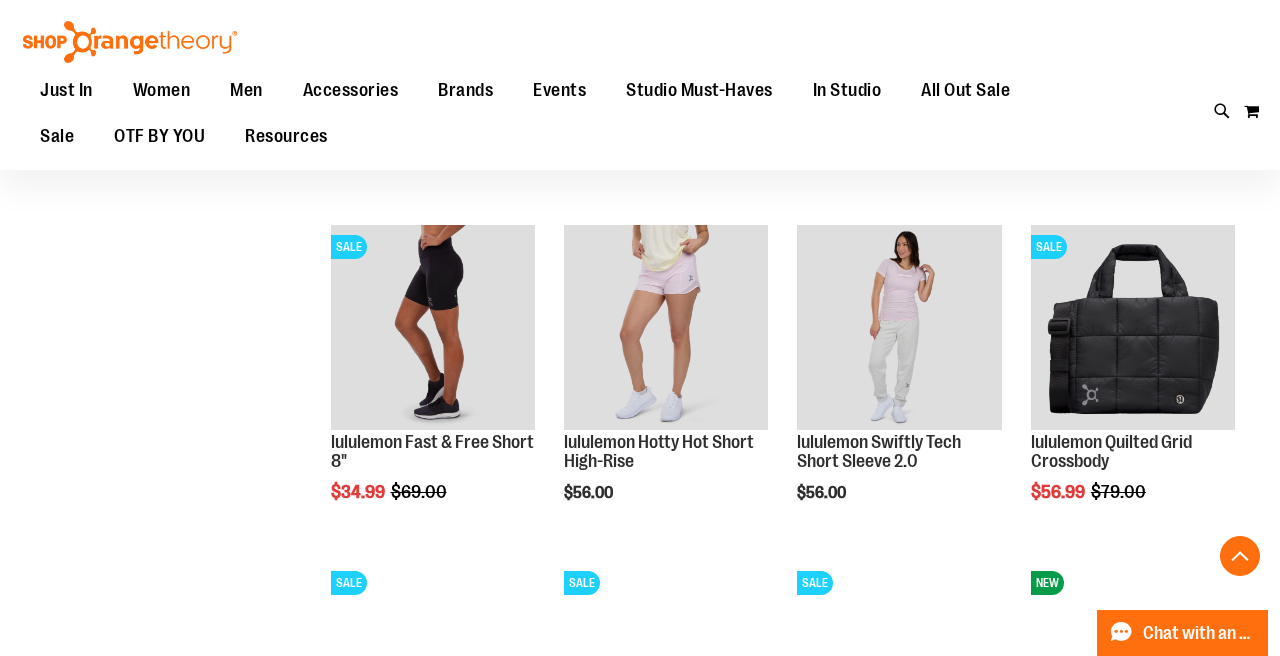 scroll, scrollTop: 1286, scrollLeft: 0, axis: vertical 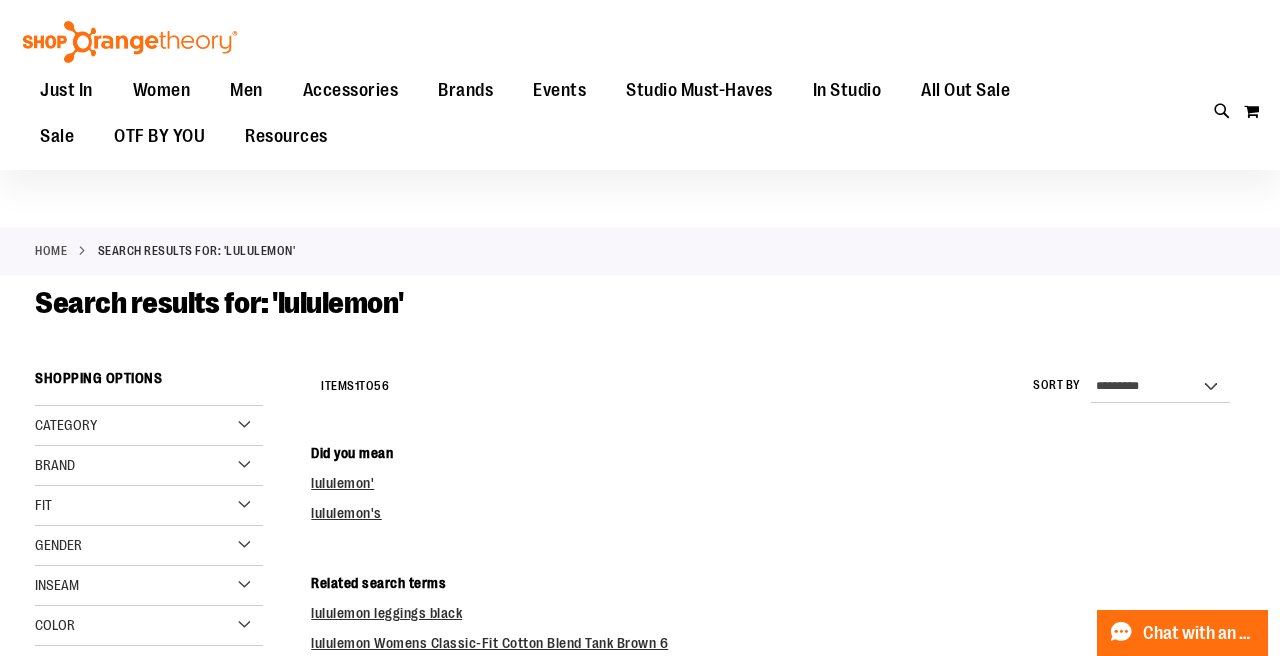 click on "Brand" at bounding box center [149, 466] 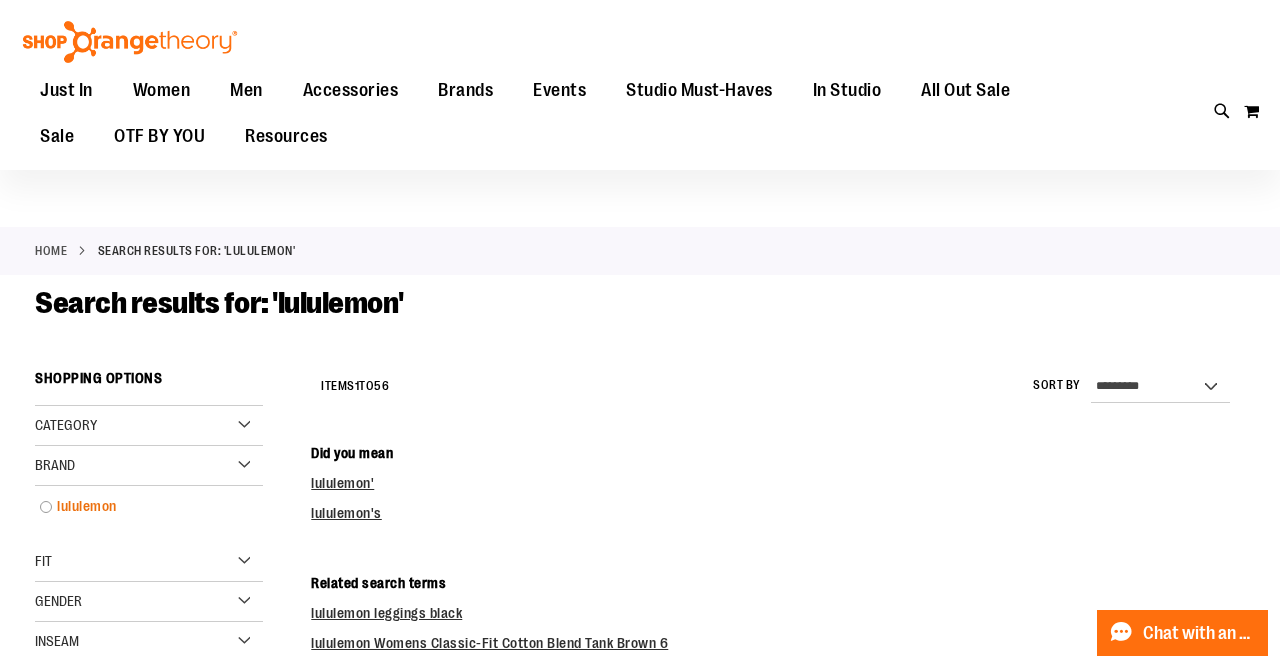 click on "lululemon" at bounding box center [139, 506] 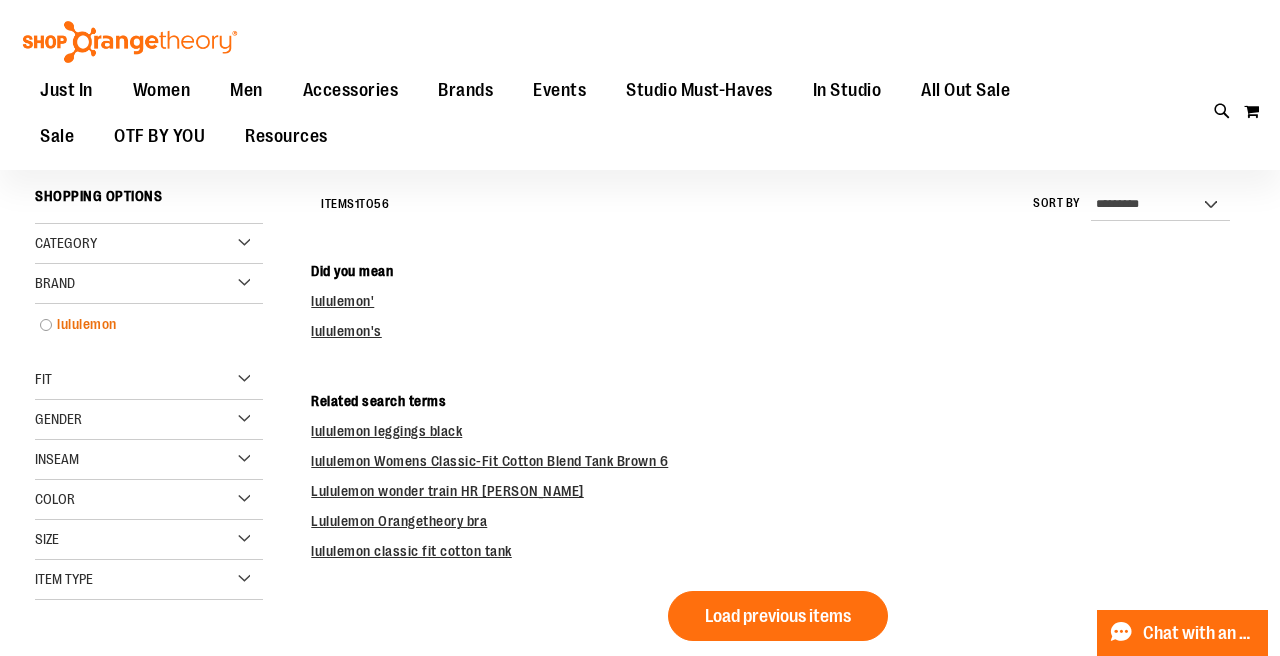 scroll, scrollTop: 221, scrollLeft: 0, axis: vertical 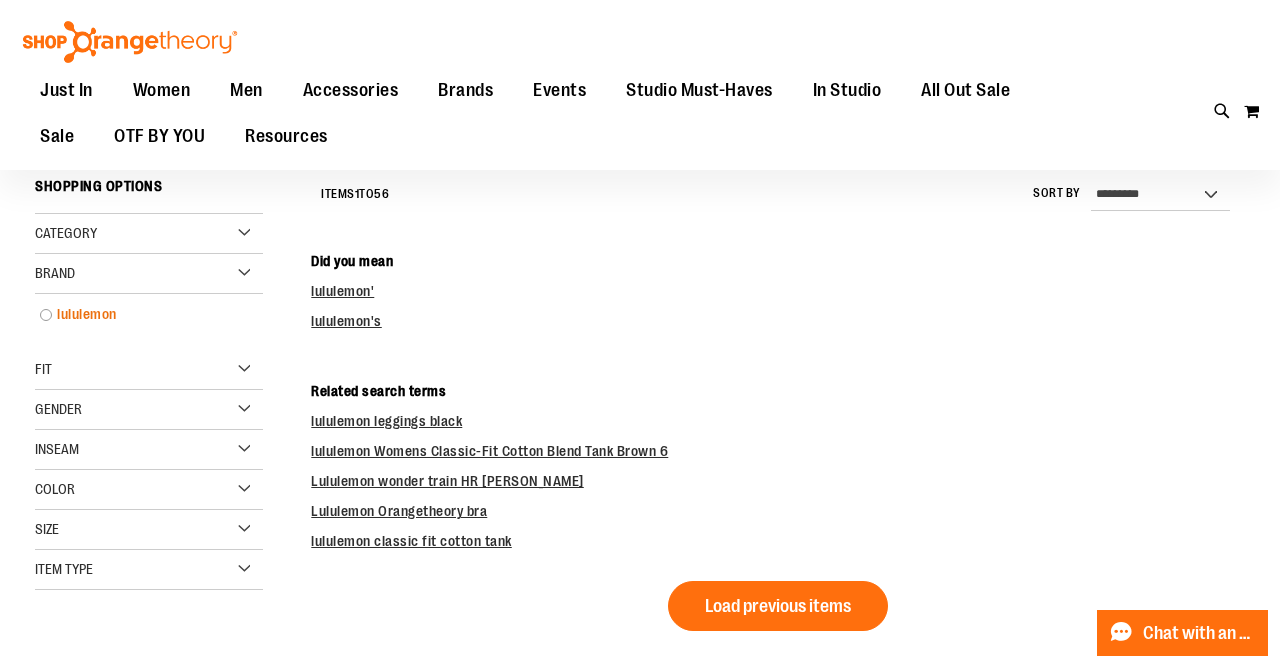 click on "lululemon" at bounding box center (139, 314) 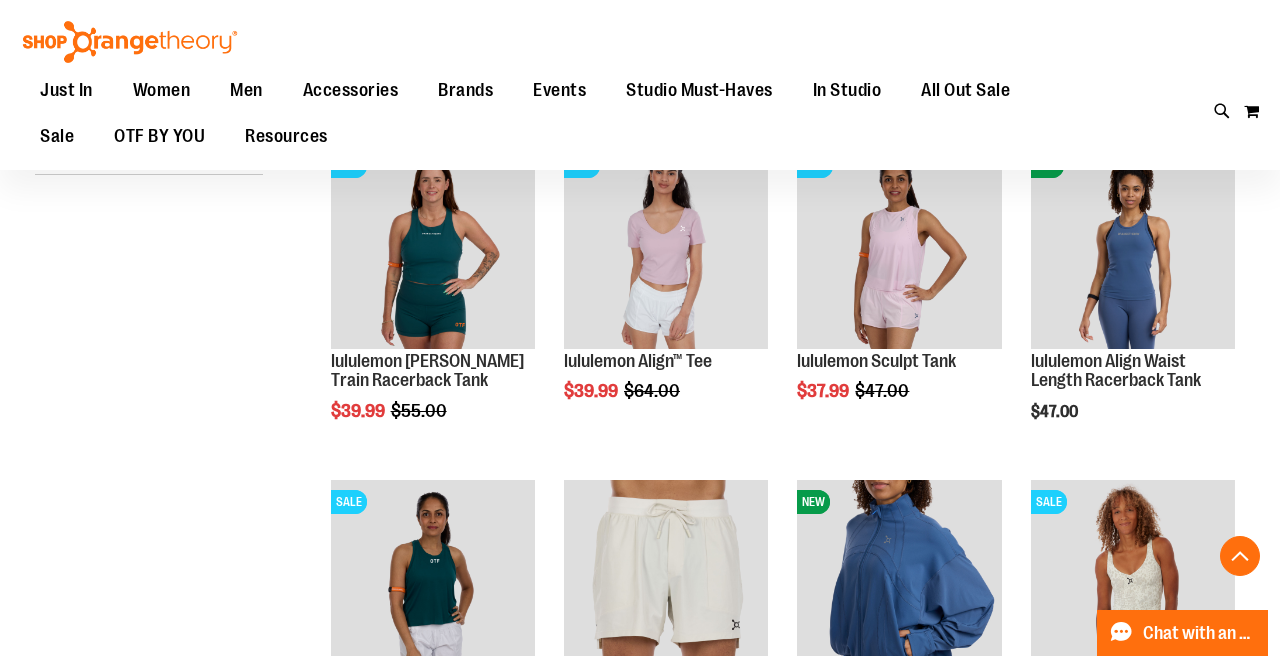 scroll, scrollTop: 688, scrollLeft: 0, axis: vertical 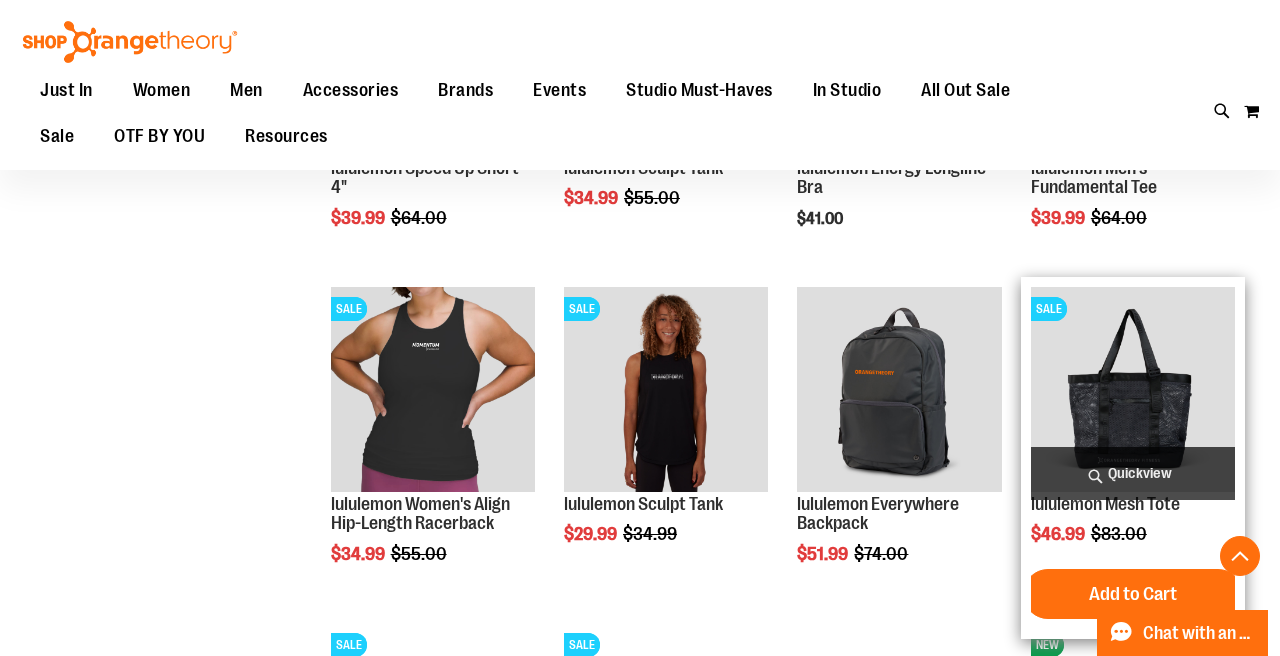 click at bounding box center [1133, 389] 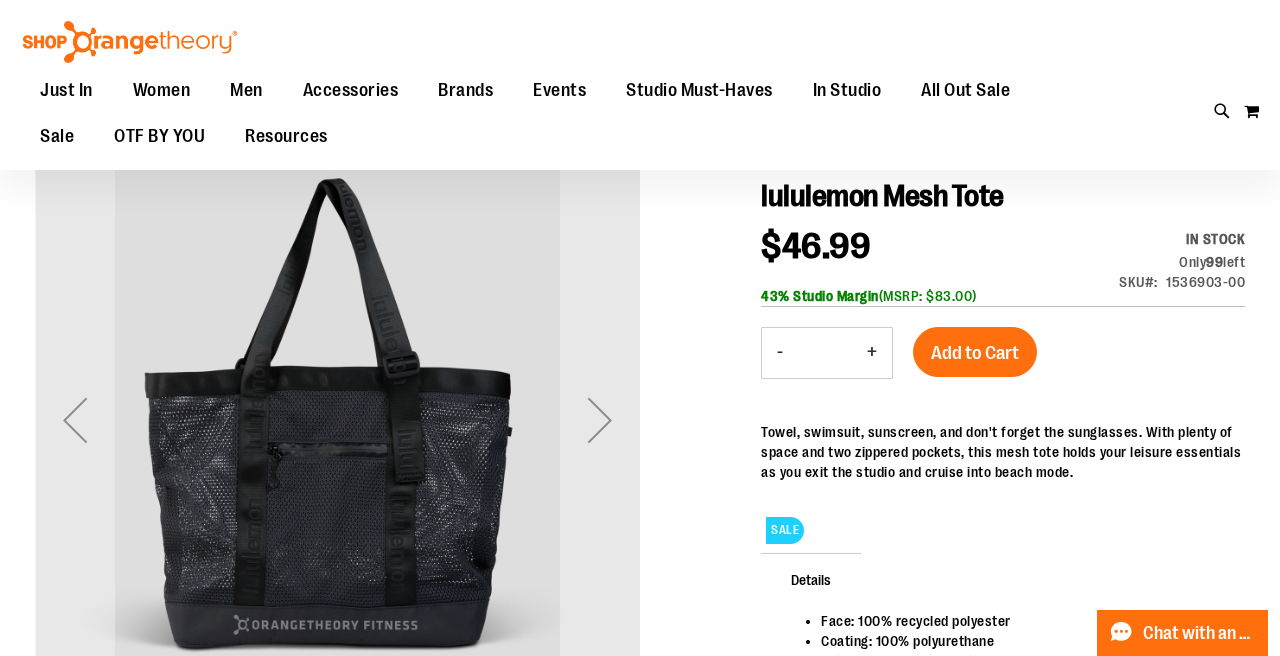 scroll, scrollTop: 203, scrollLeft: 0, axis: vertical 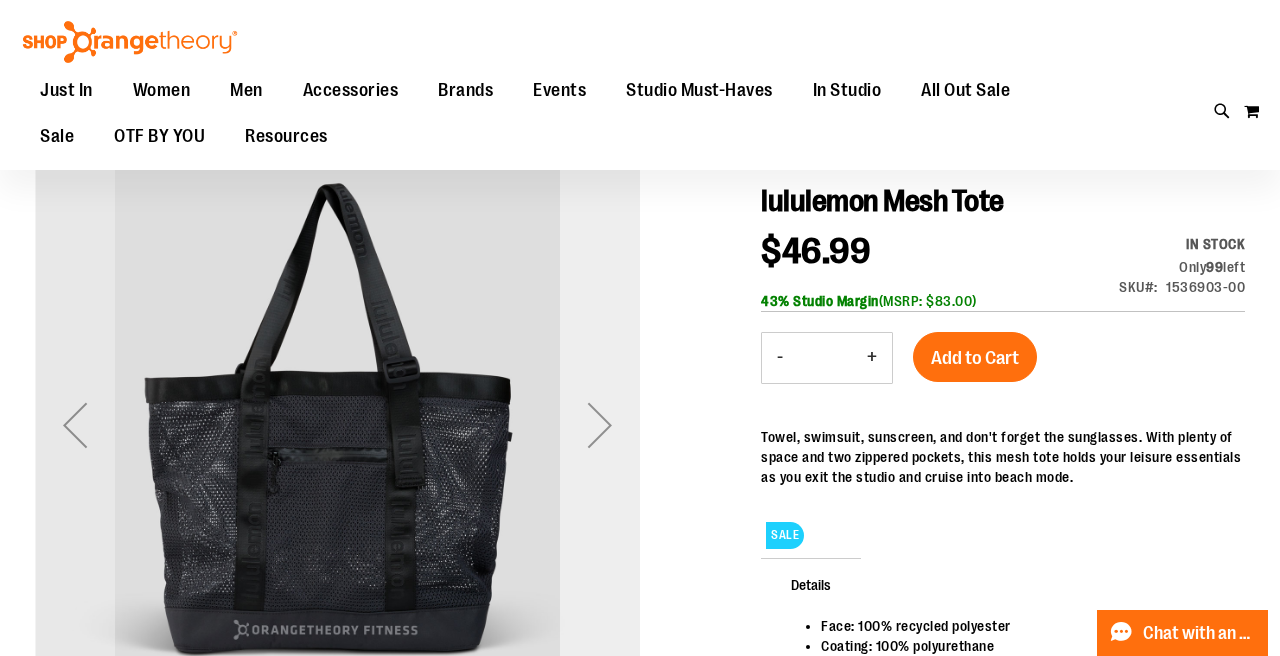 click at bounding box center [600, 425] 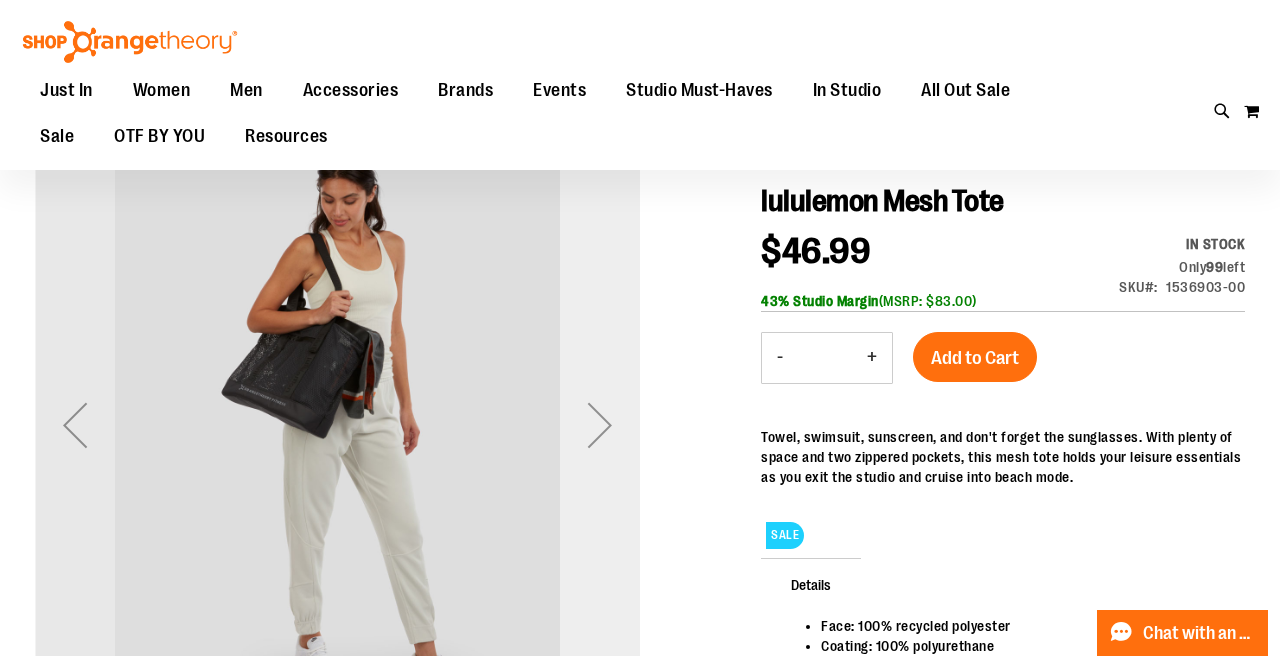 click at bounding box center (600, 425) 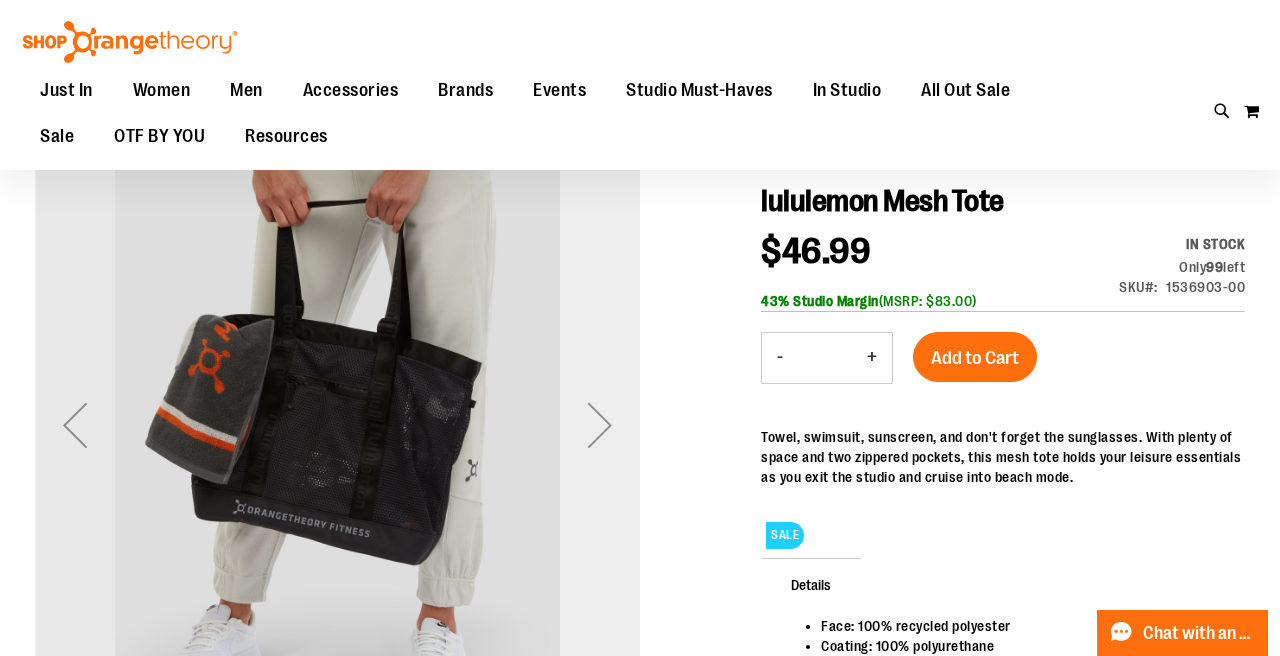click at bounding box center (600, 425) 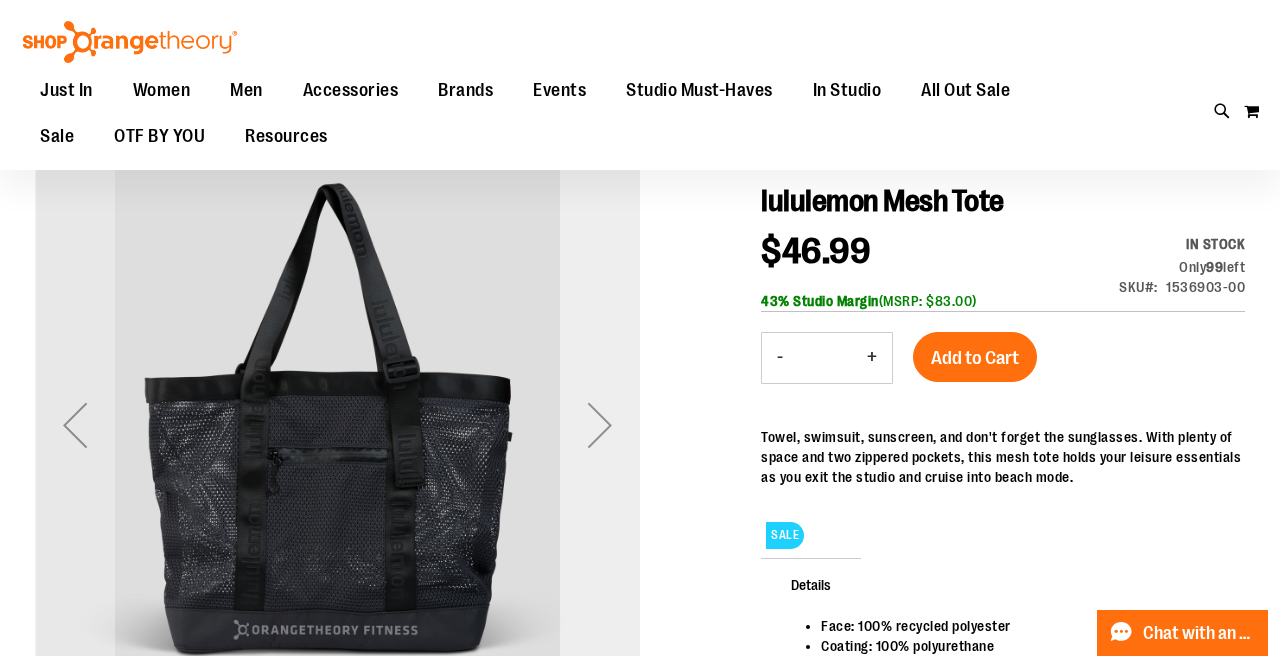 click at bounding box center [600, 425] 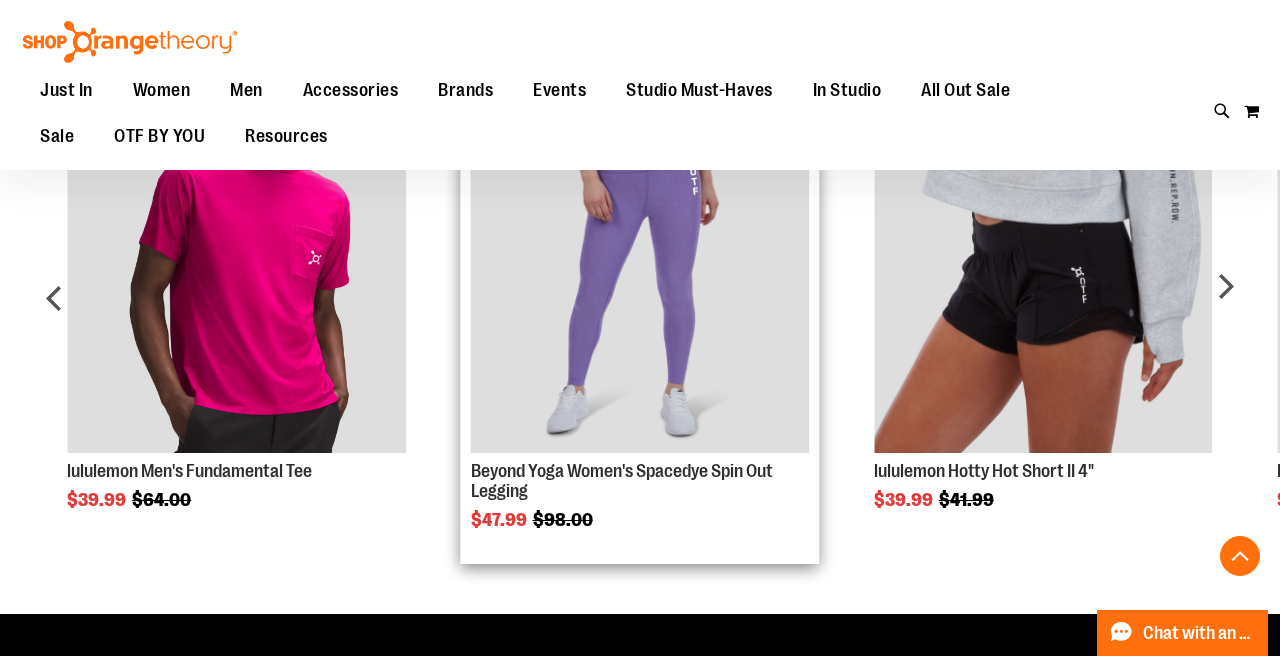 scroll, scrollTop: 1032, scrollLeft: 0, axis: vertical 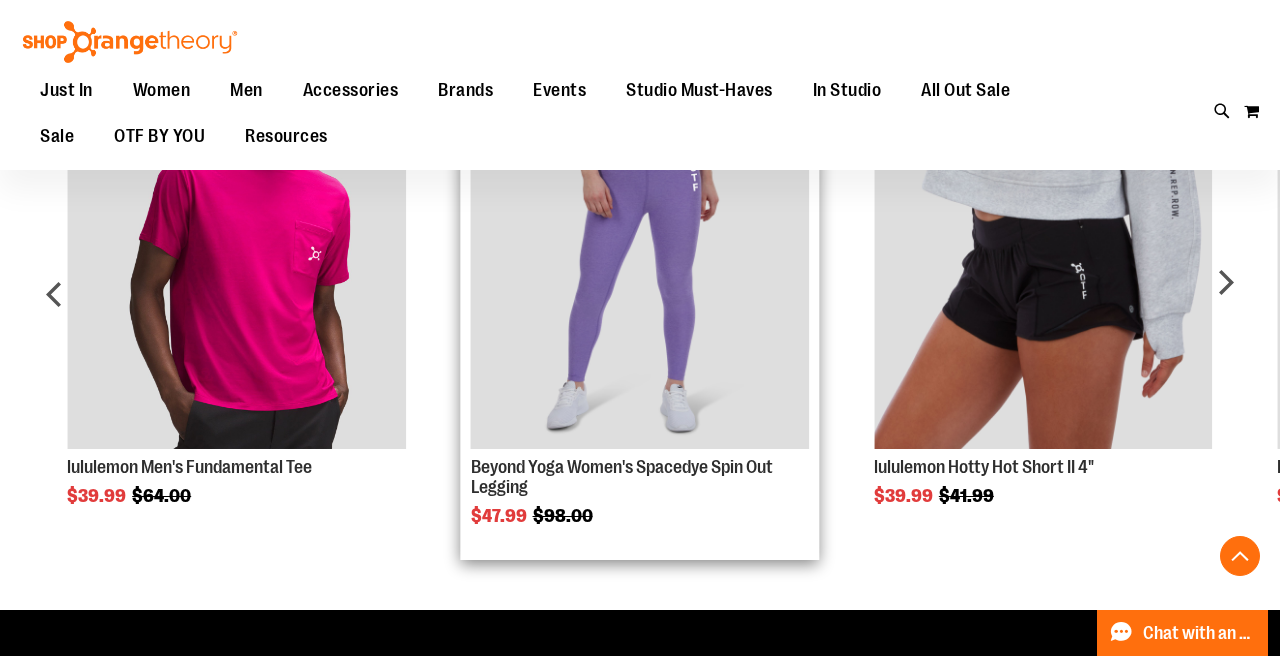 click at bounding box center (640, 279) 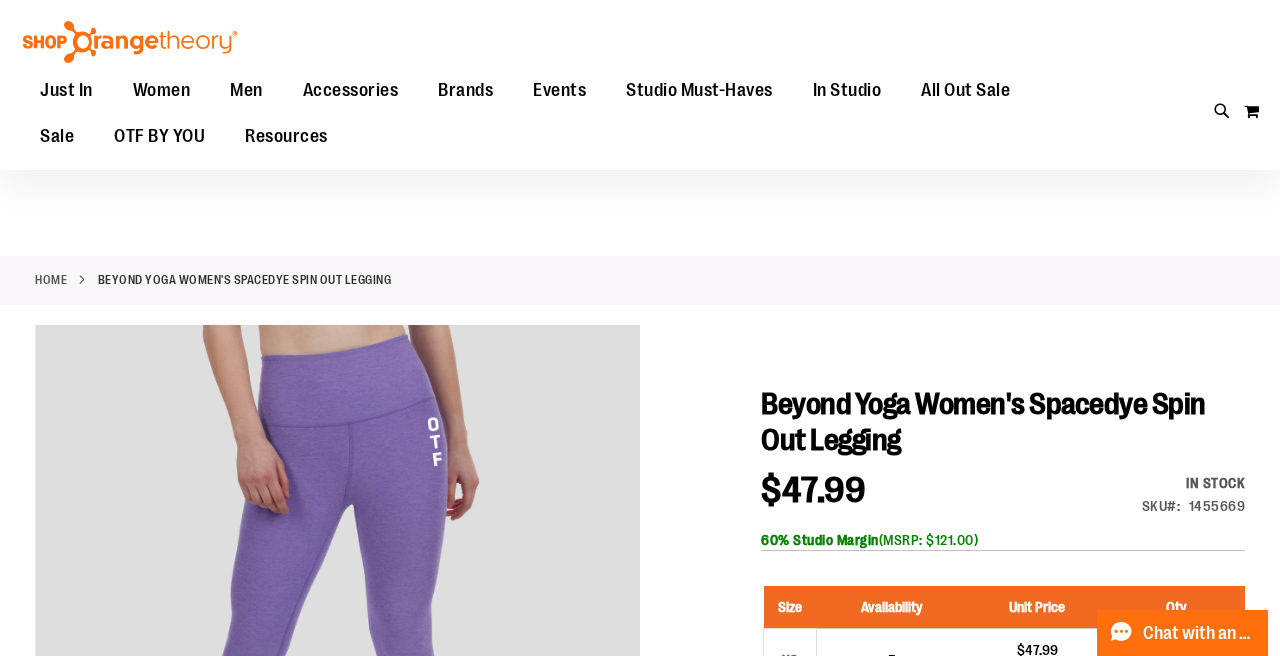 scroll, scrollTop: 0, scrollLeft: 0, axis: both 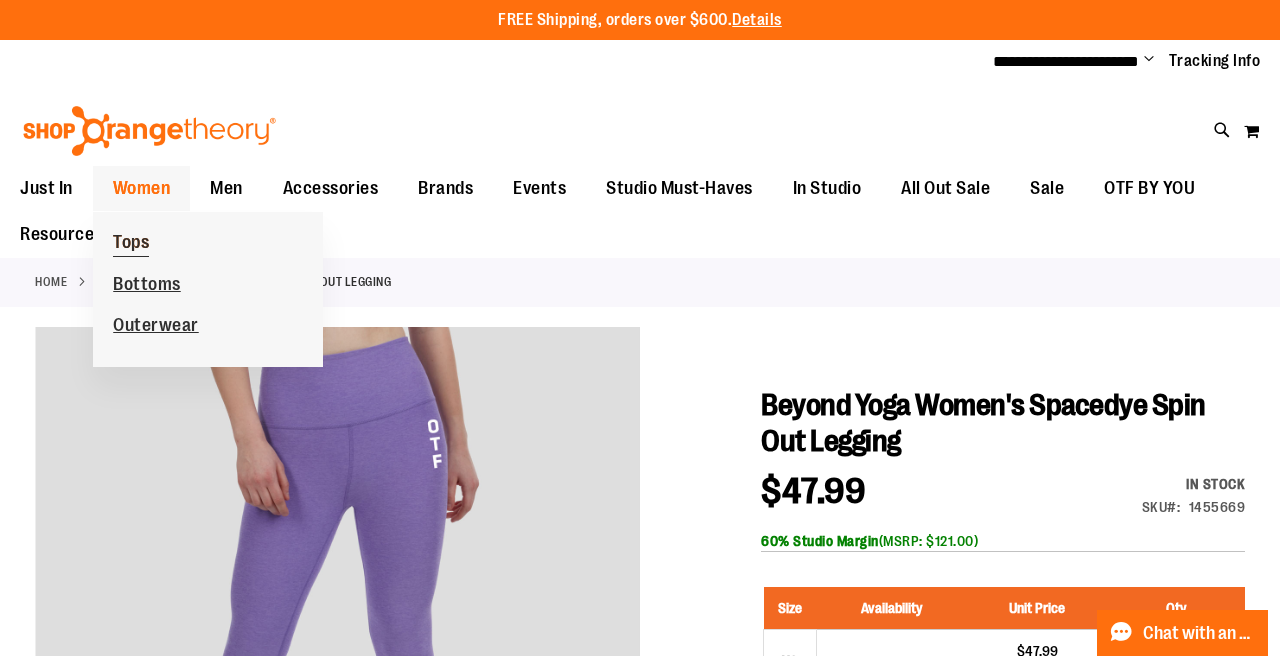 click on "Tops" at bounding box center (131, 244) 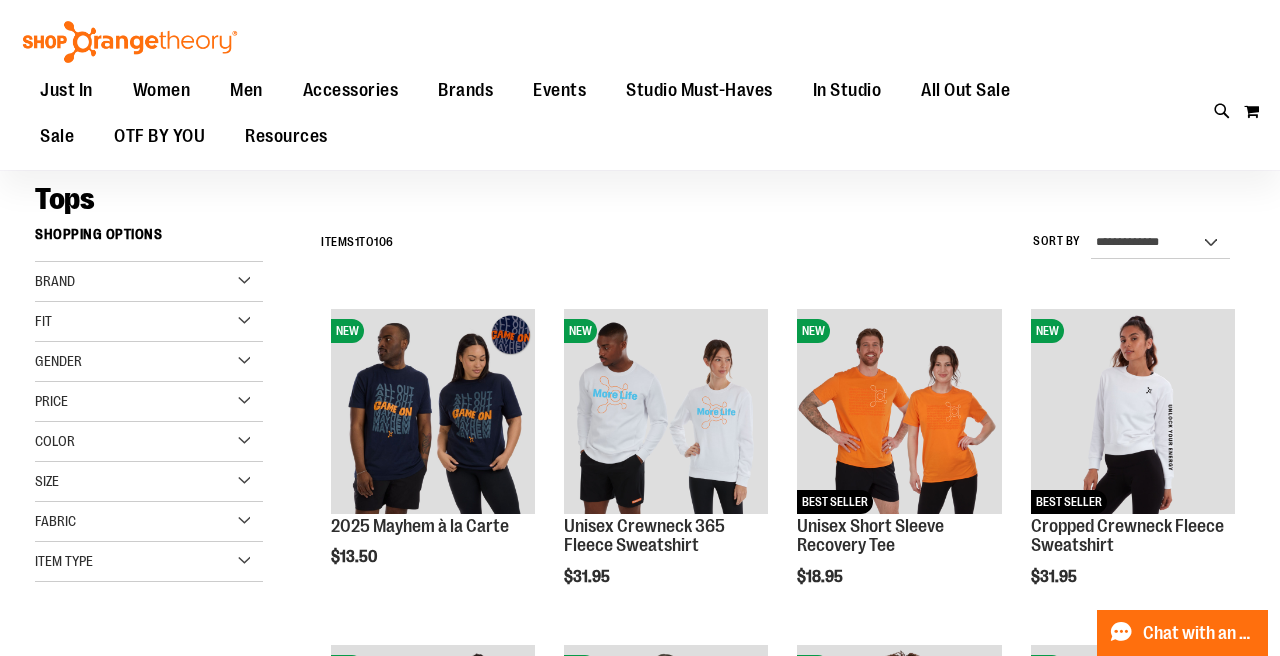 scroll, scrollTop: 236, scrollLeft: 0, axis: vertical 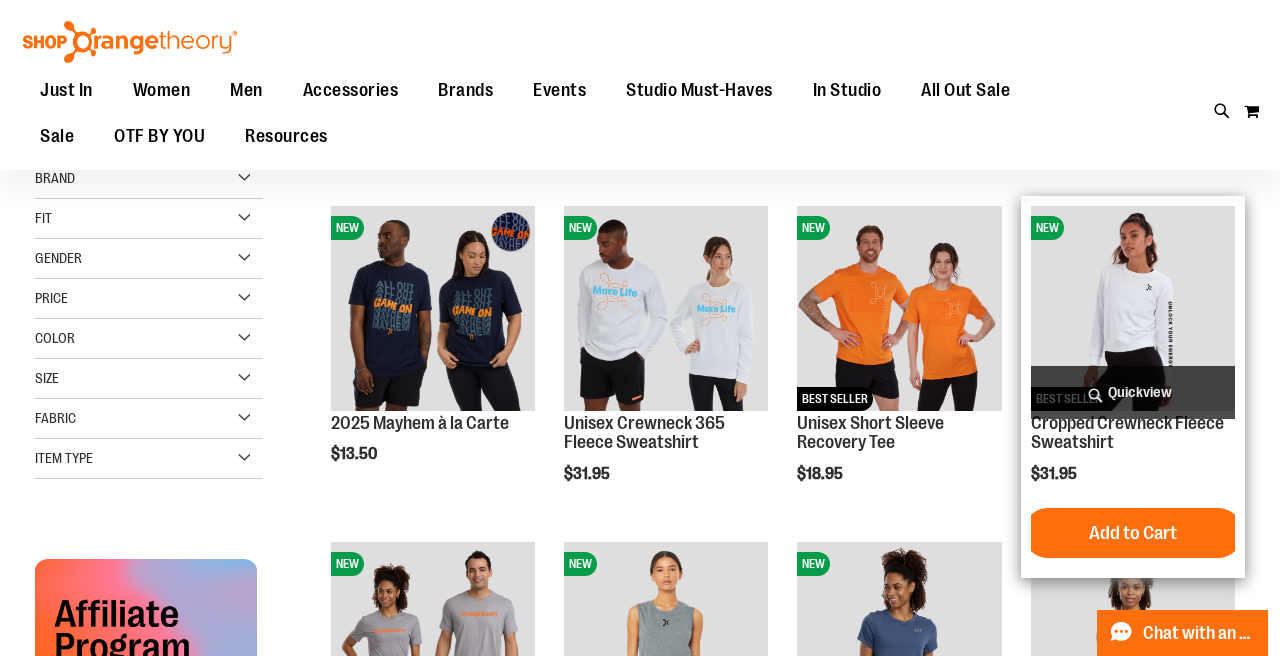 click at bounding box center (1133, 308) 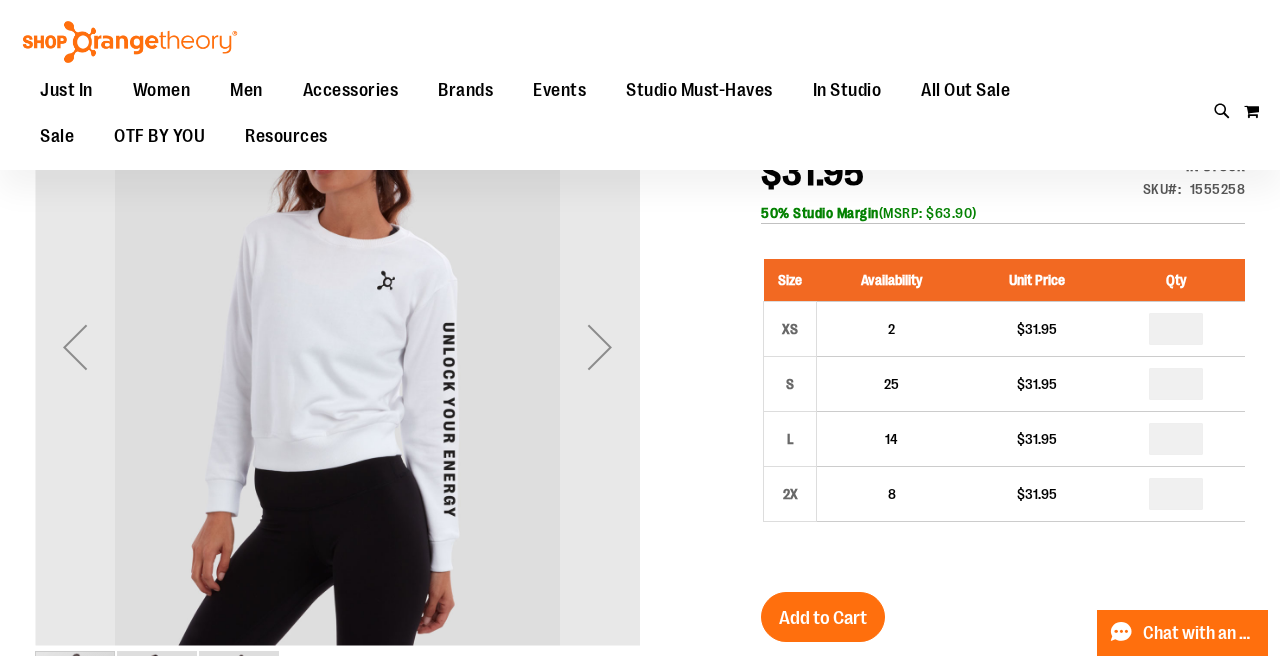 scroll, scrollTop: 25, scrollLeft: 0, axis: vertical 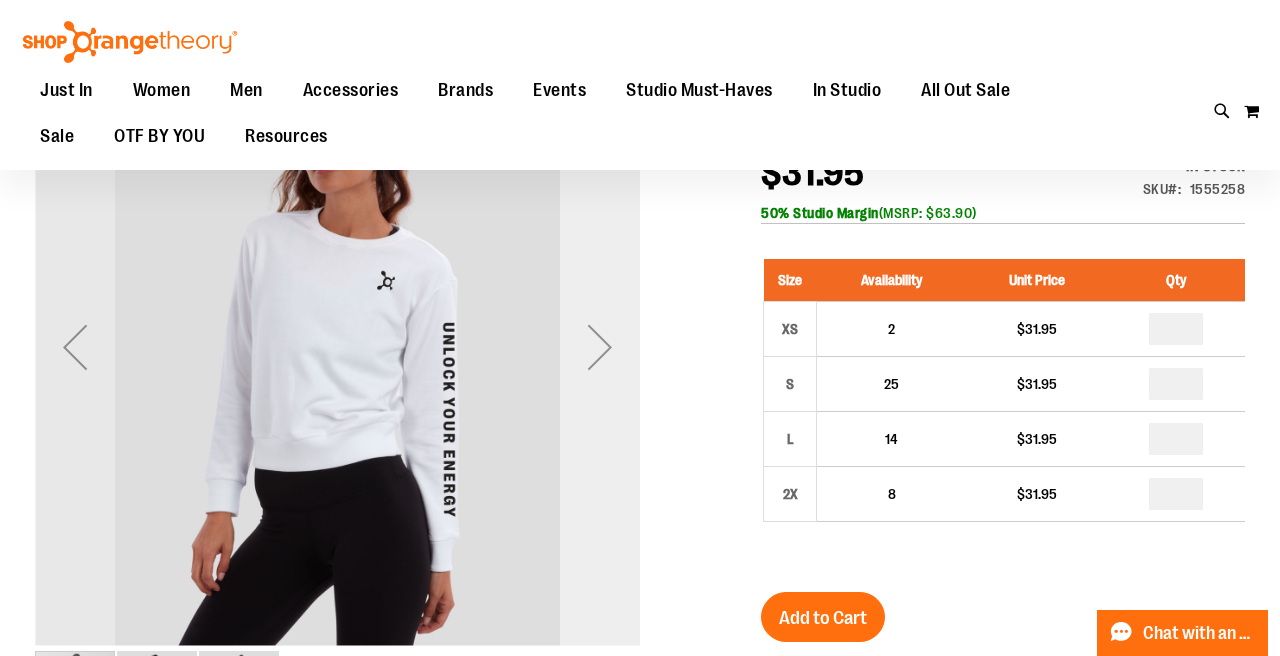 click at bounding box center [600, 347] 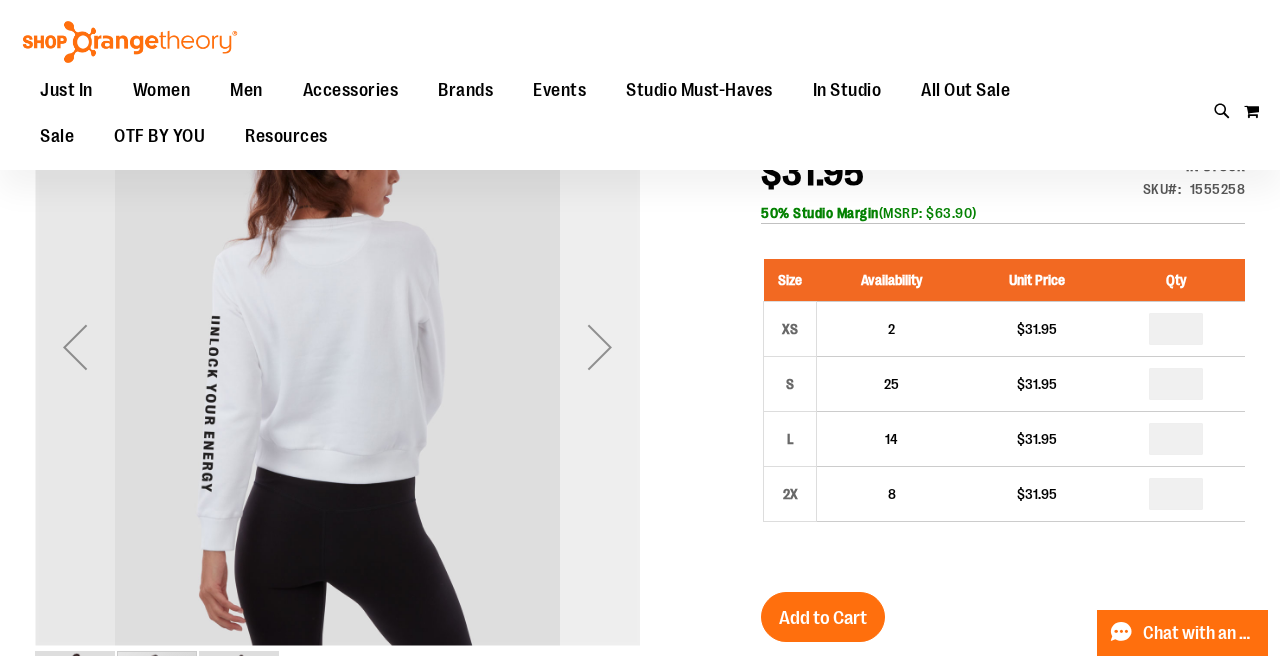 click at bounding box center (600, 347) 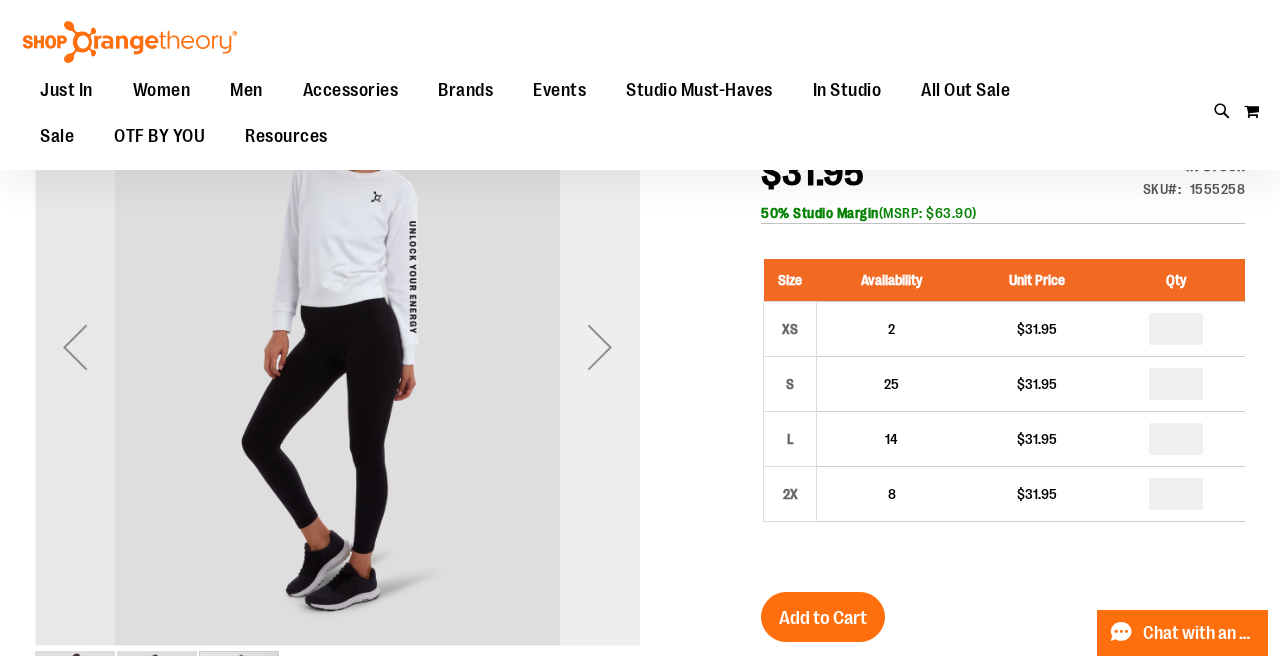click at bounding box center [600, 347] 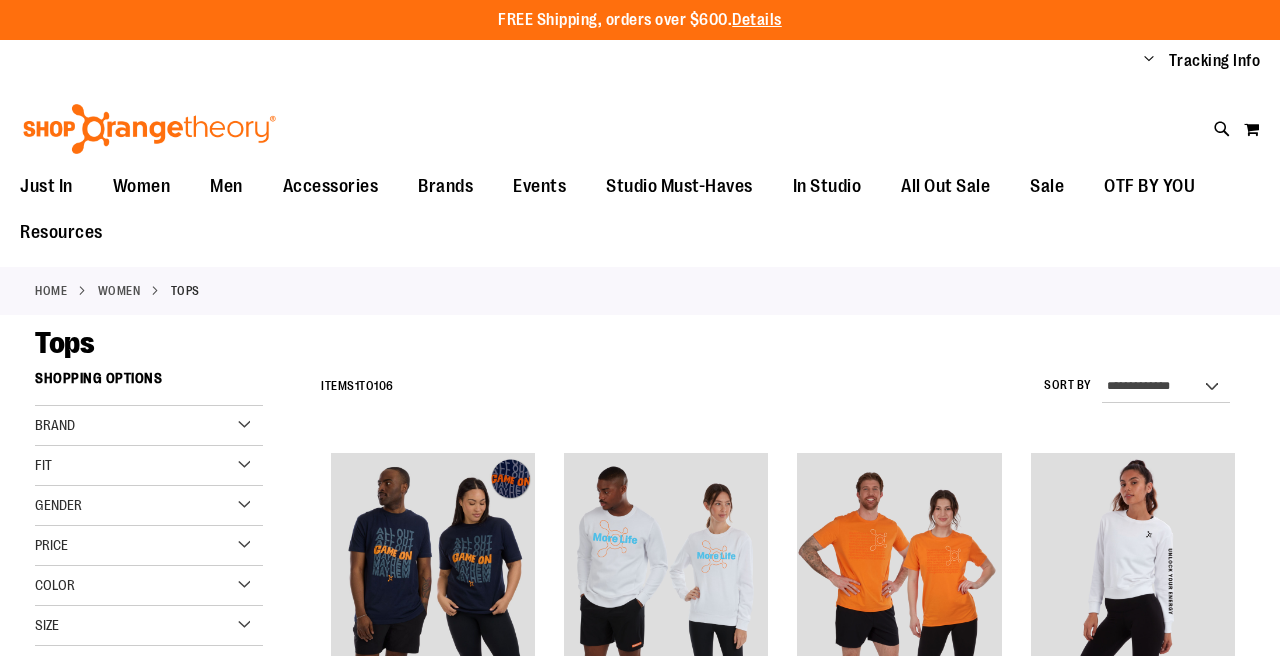 scroll, scrollTop: 236, scrollLeft: 0, axis: vertical 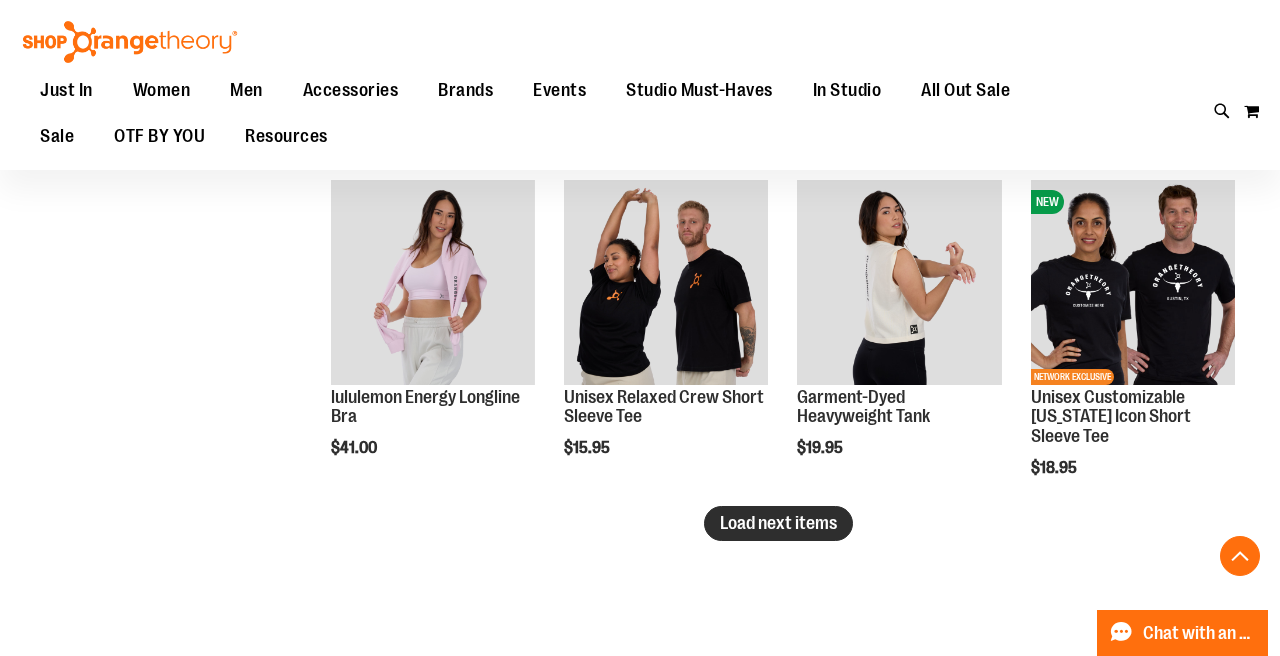click on "Load next items" at bounding box center [778, 523] 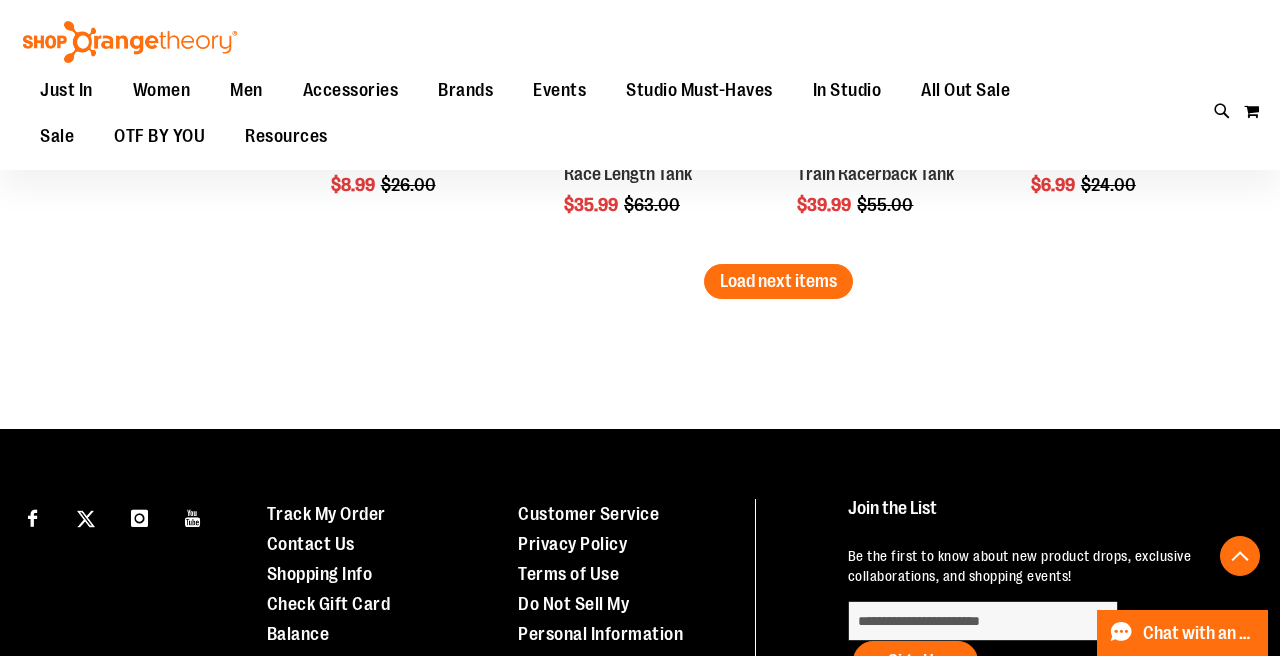 scroll, scrollTop: 3961, scrollLeft: 0, axis: vertical 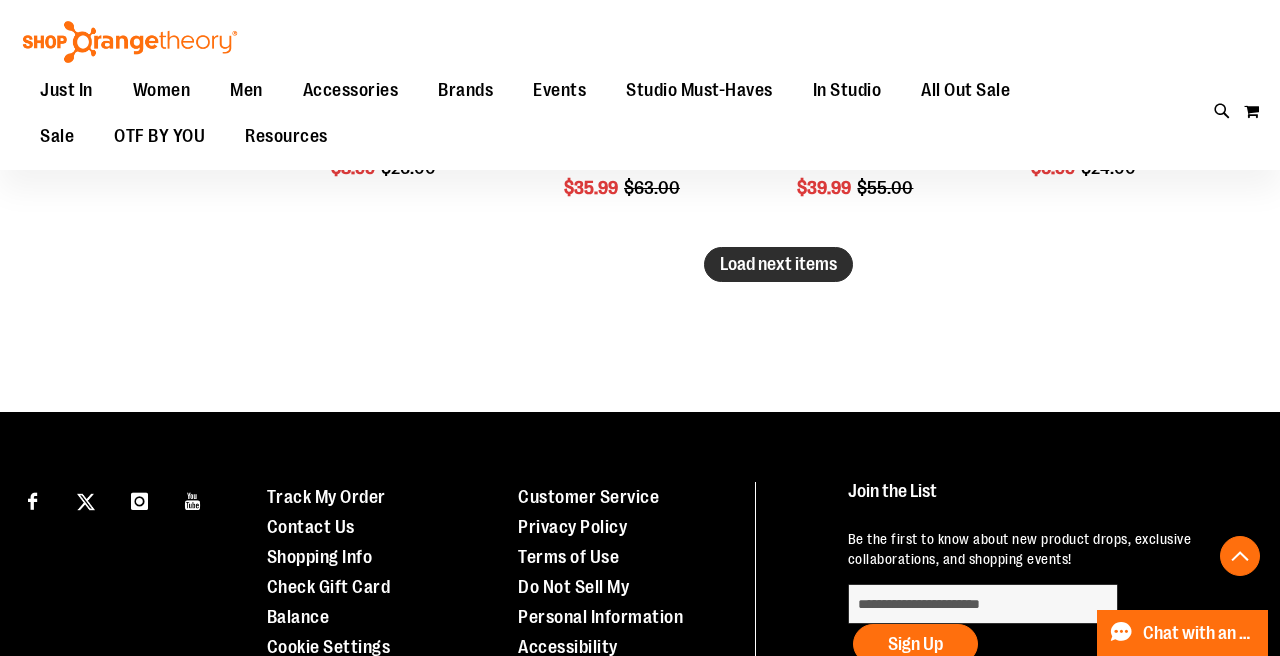 click on "Load next items" at bounding box center (778, 264) 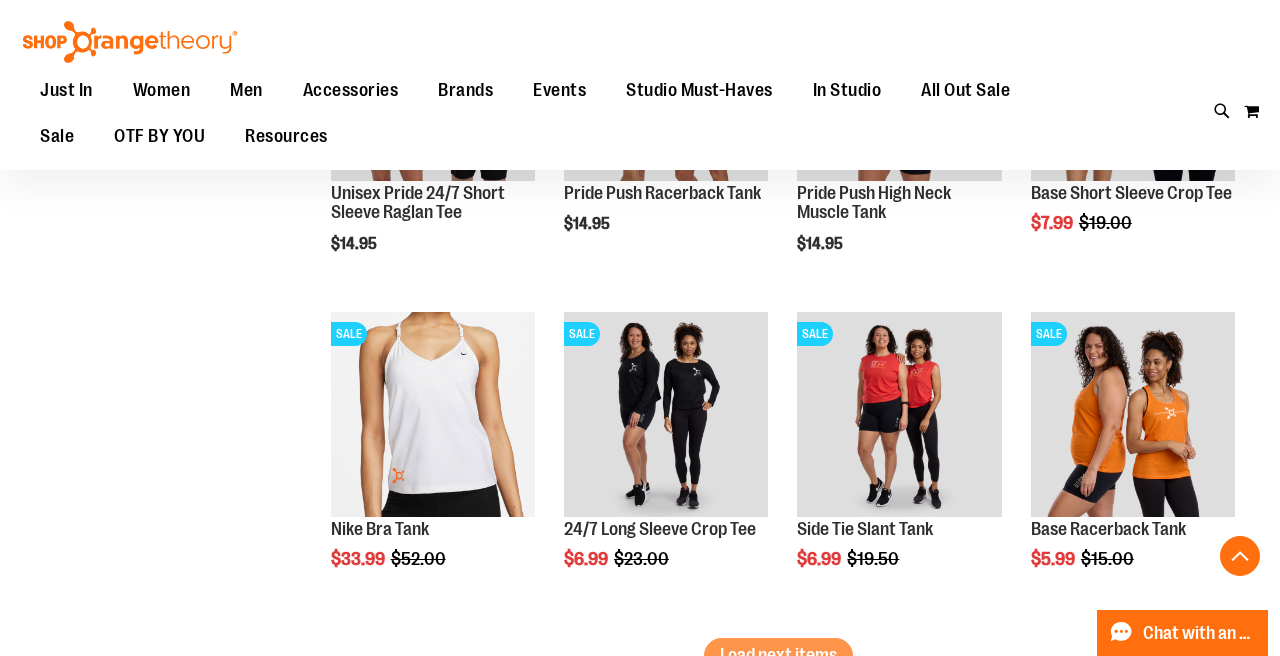 scroll, scrollTop: 4579, scrollLeft: 0, axis: vertical 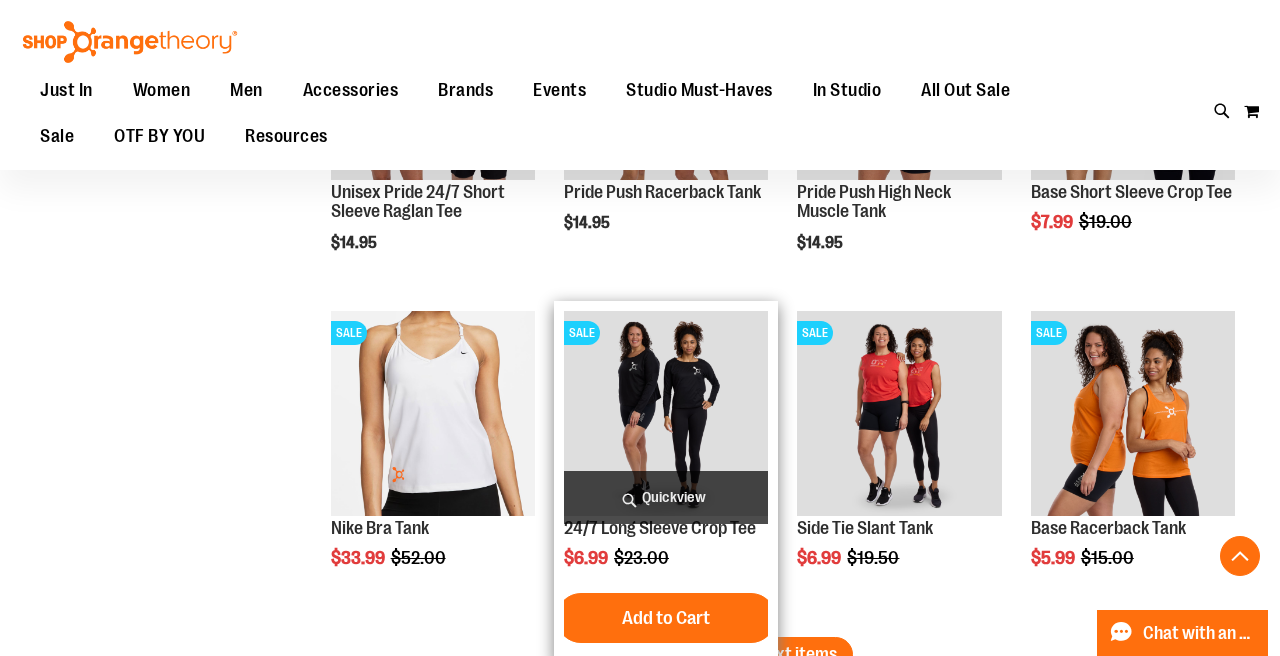 click at bounding box center [666, 413] 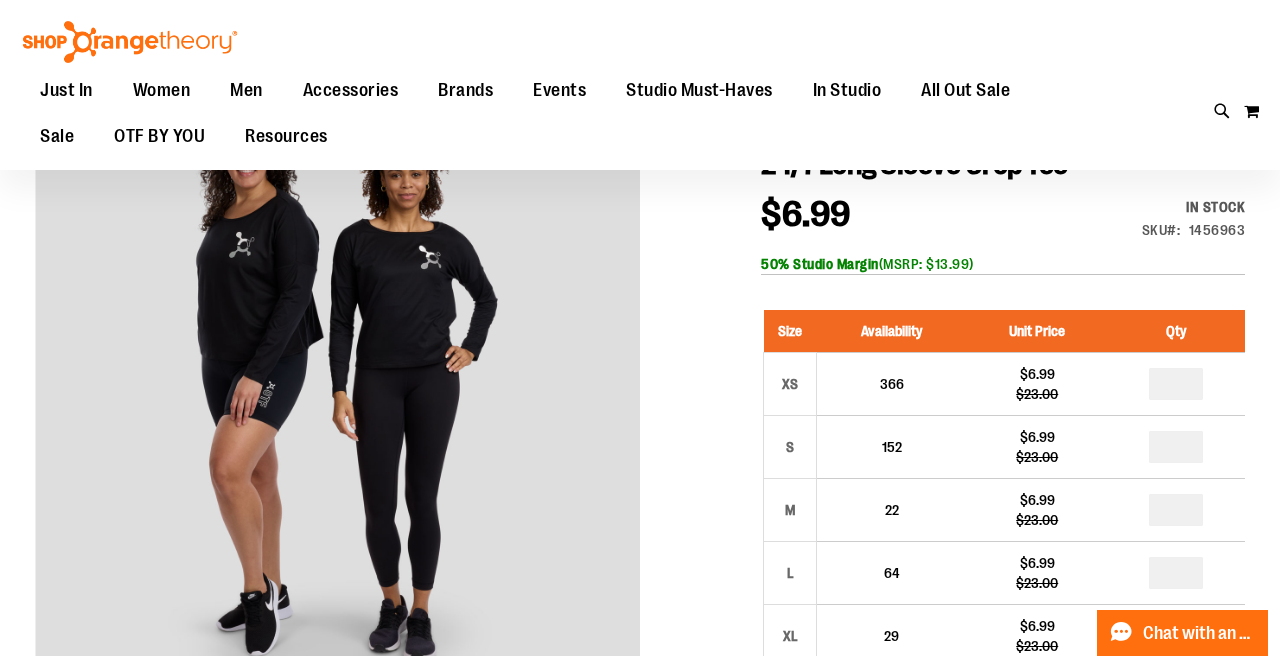 scroll, scrollTop: 239, scrollLeft: 0, axis: vertical 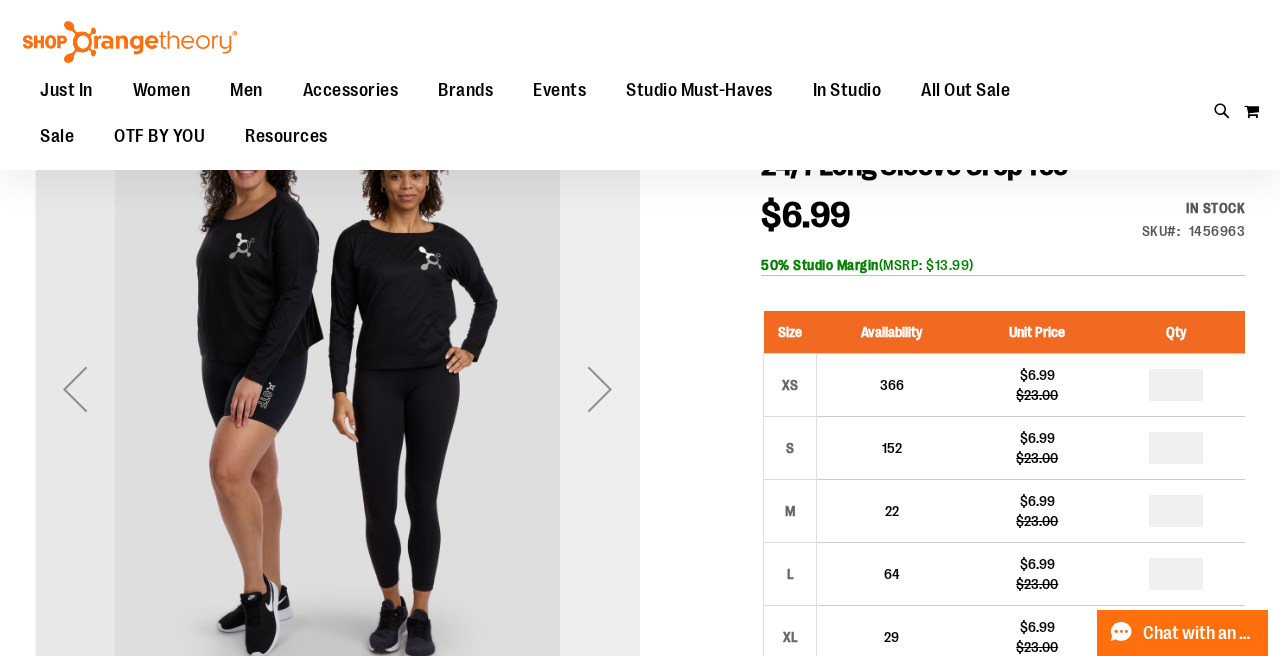 click at bounding box center (600, 389) 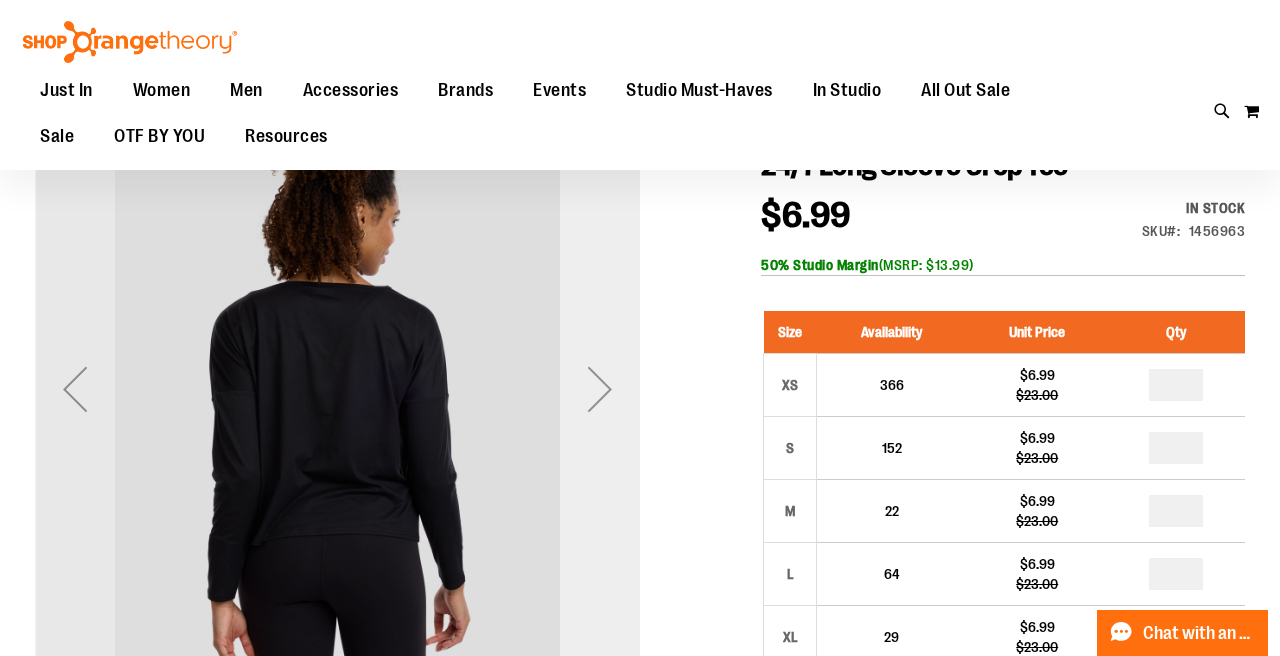 click at bounding box center (600, 389) 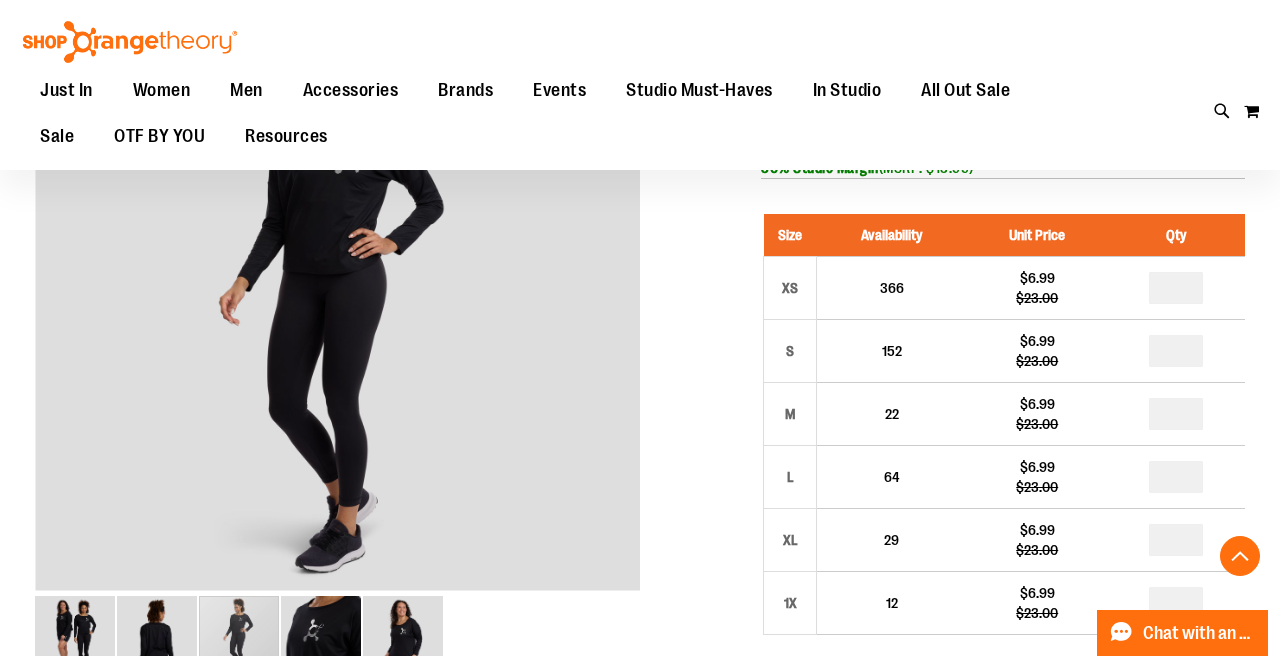 scroll, scrollTop: 337, scrollLeft: 0, axis: vertical 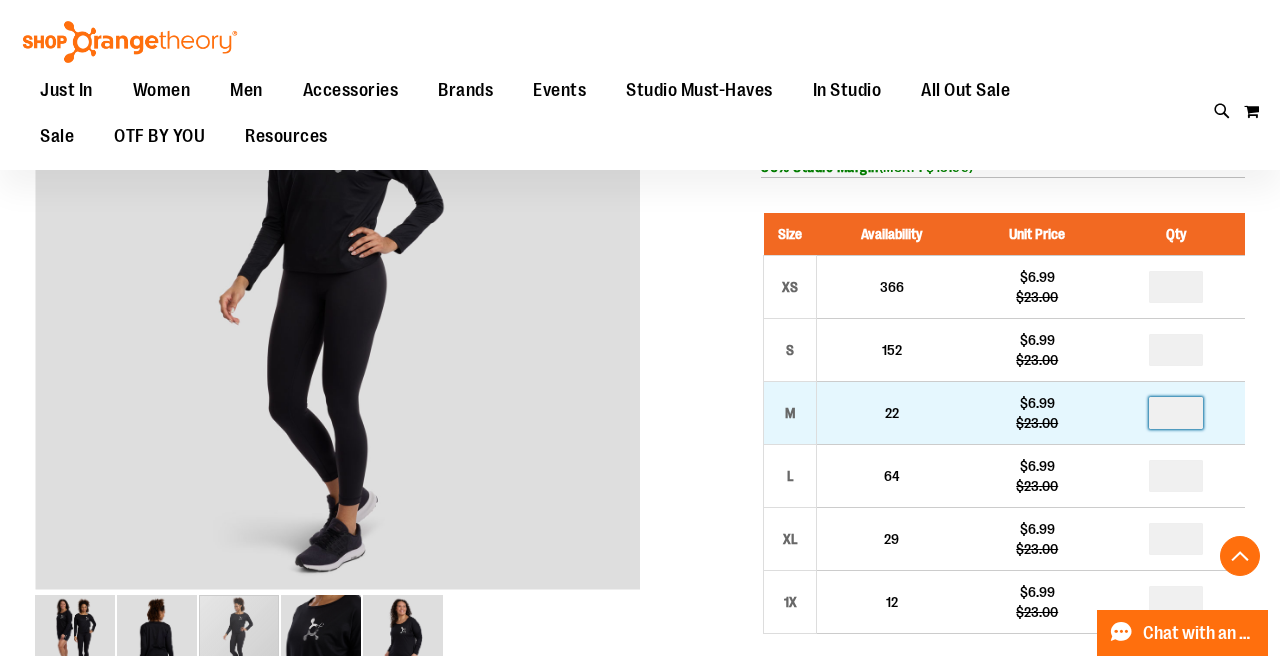 click at bounding box center (1176, 413) 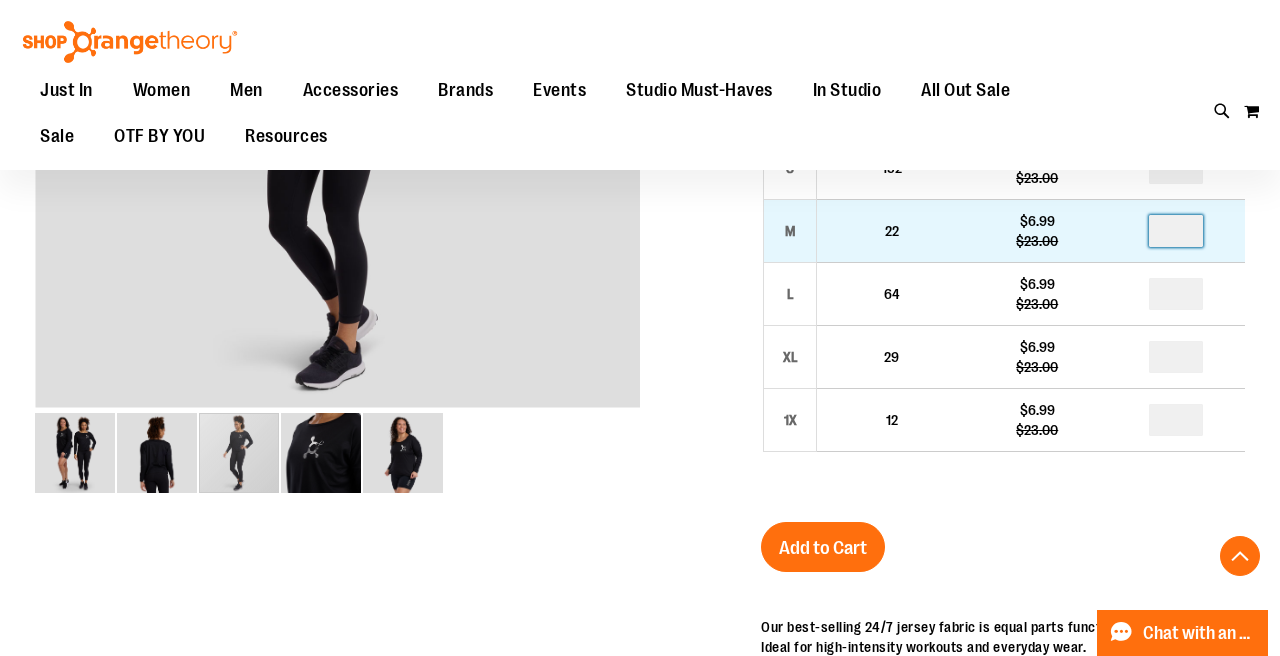 scroll, scrollTop: 527, scrollLeft: 0, axis: vertical 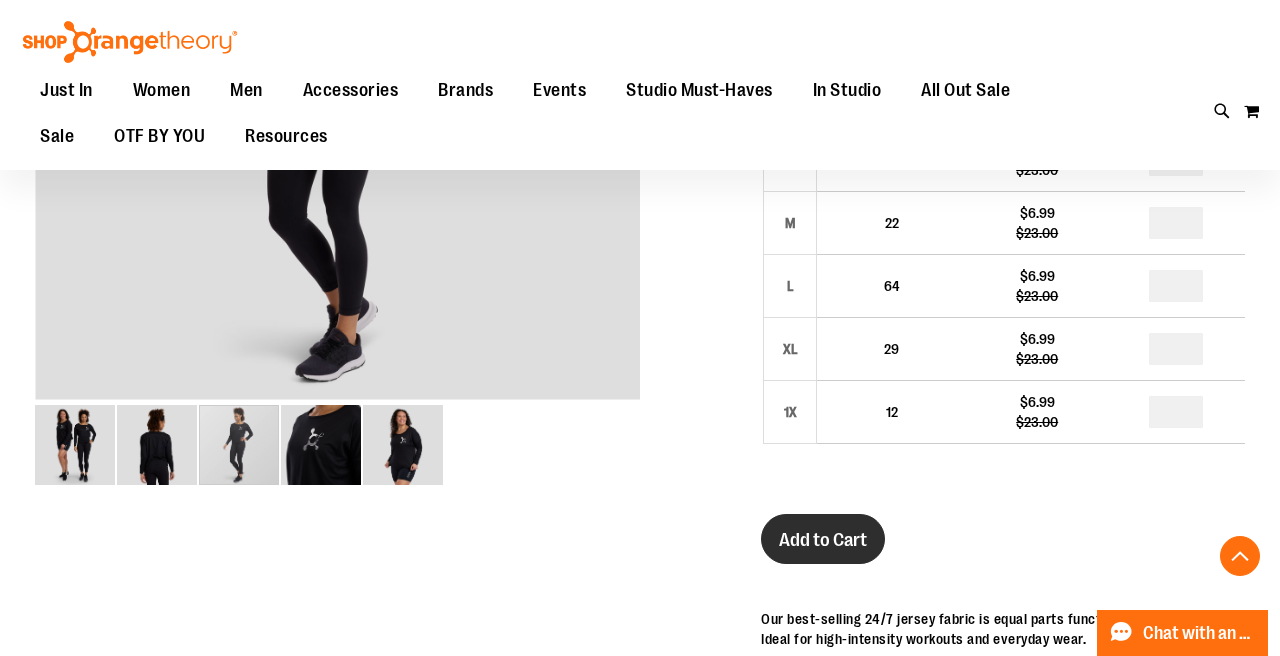 click on "Add to Cart" at bounding box center (823, 540) 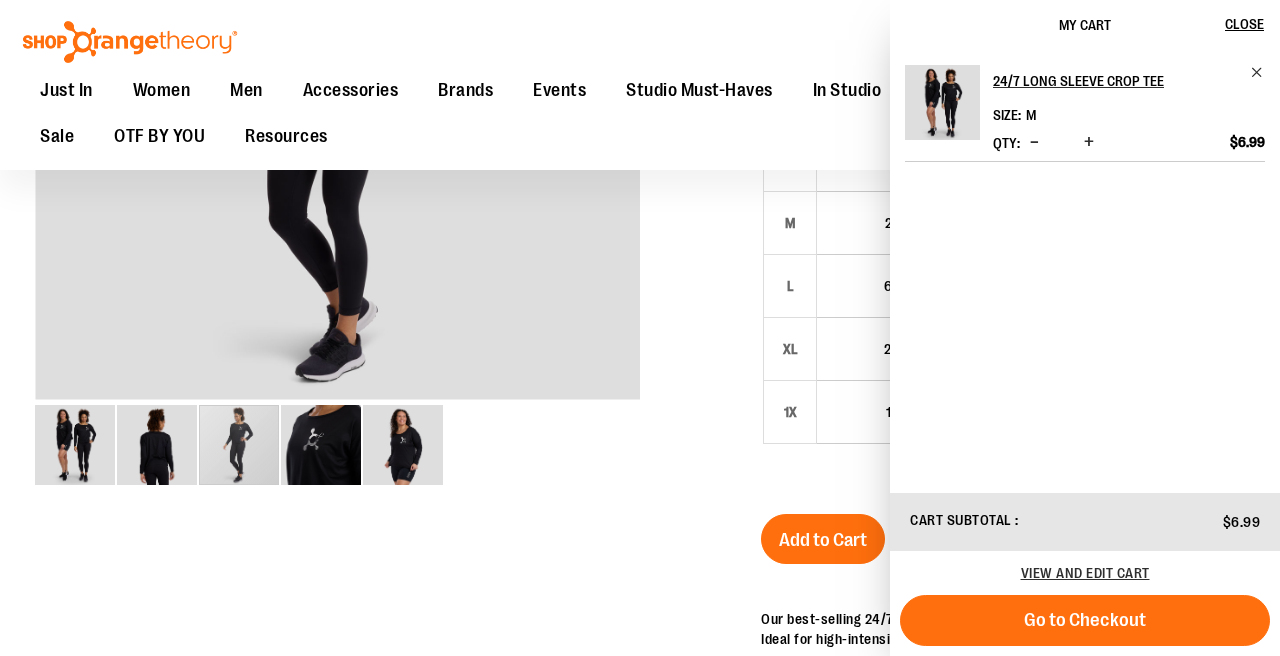 click at bounding box center (640, 398) 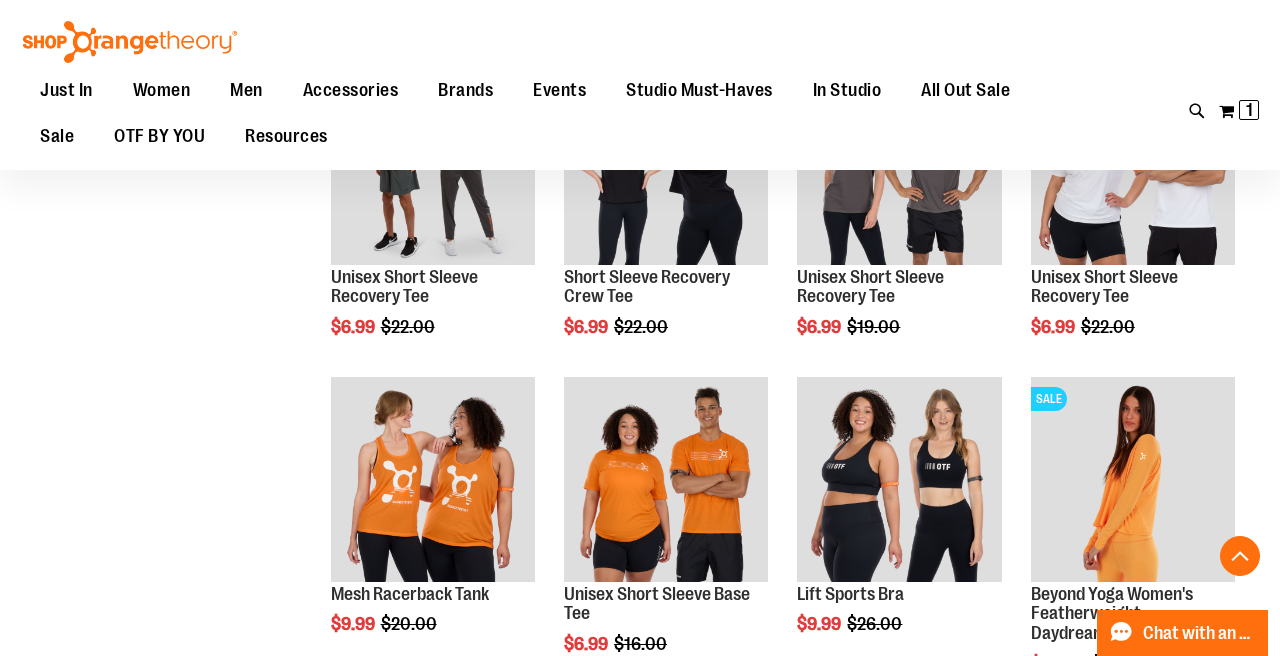 scroll, scrollTop: 1141, scrollLeft: 0, axis: vertical 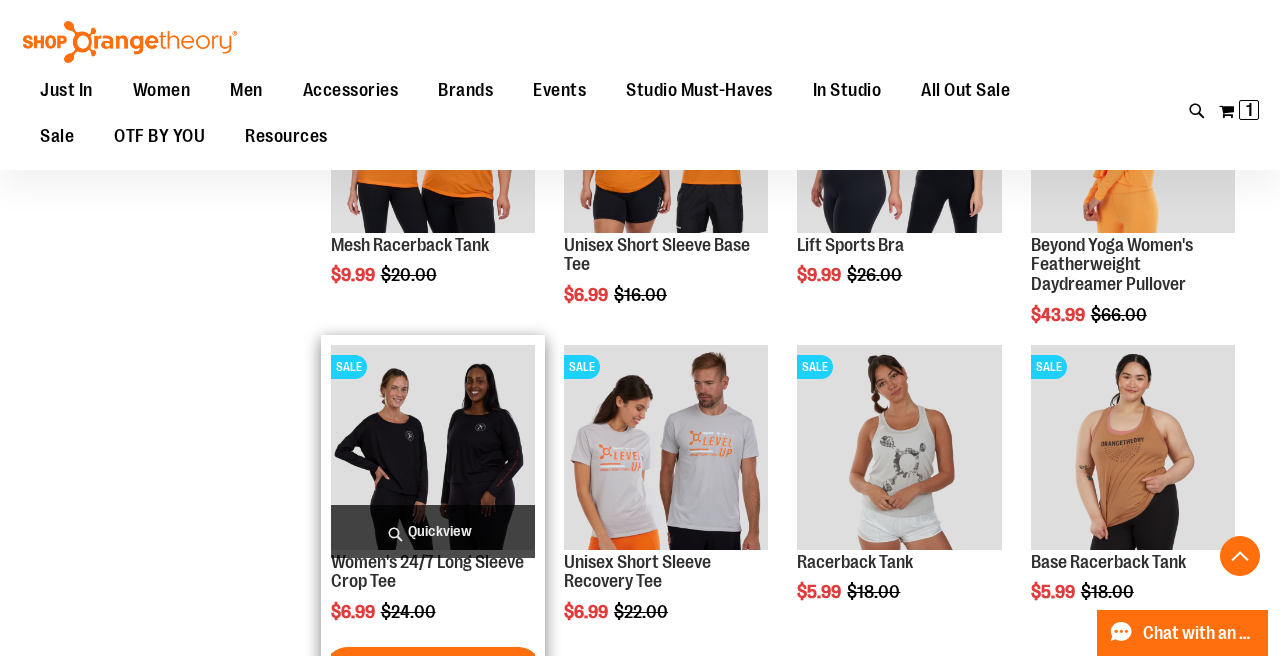 click at bounding box center (433, 447) 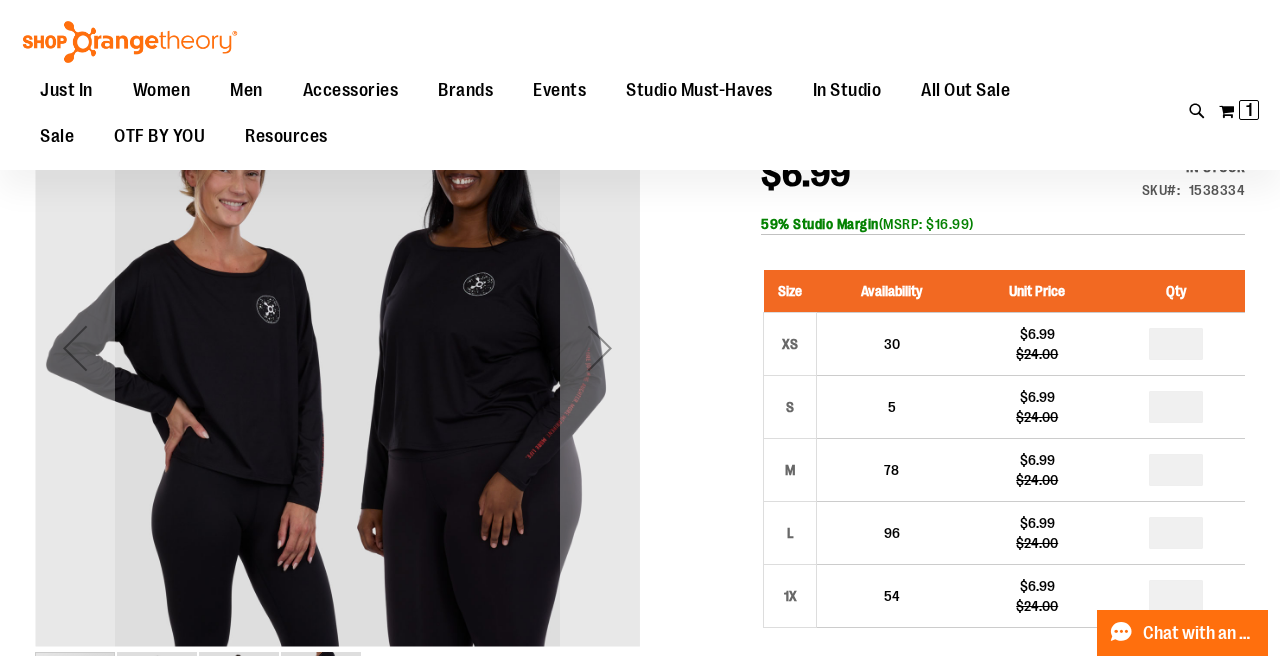 scroll, scrollTop: 282, scrollLeft: 0, axis: vertical 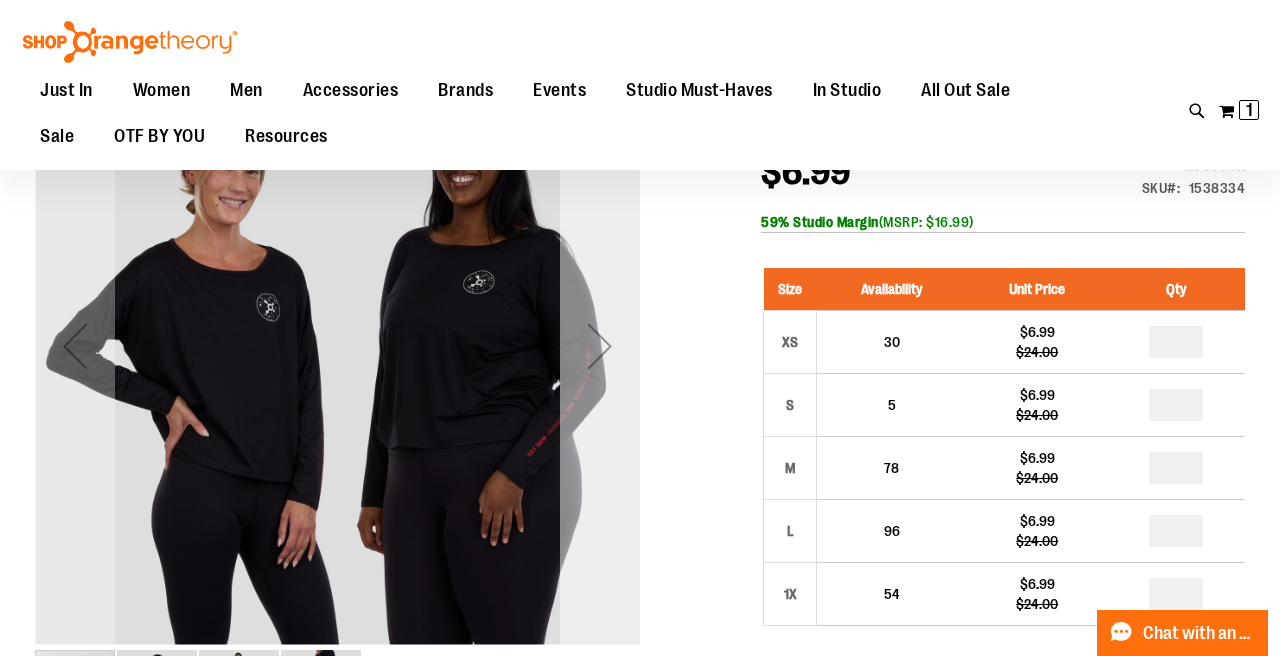 click at bounding box center (600, 346) 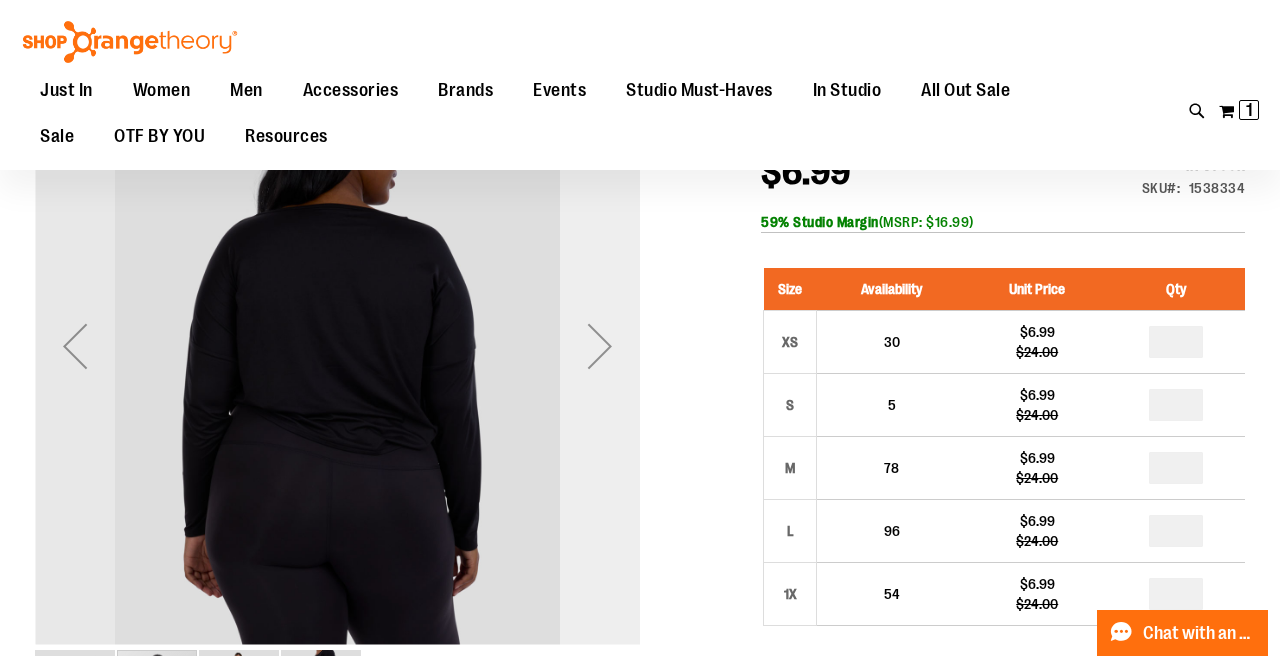 click at bounding box center (600, 346) 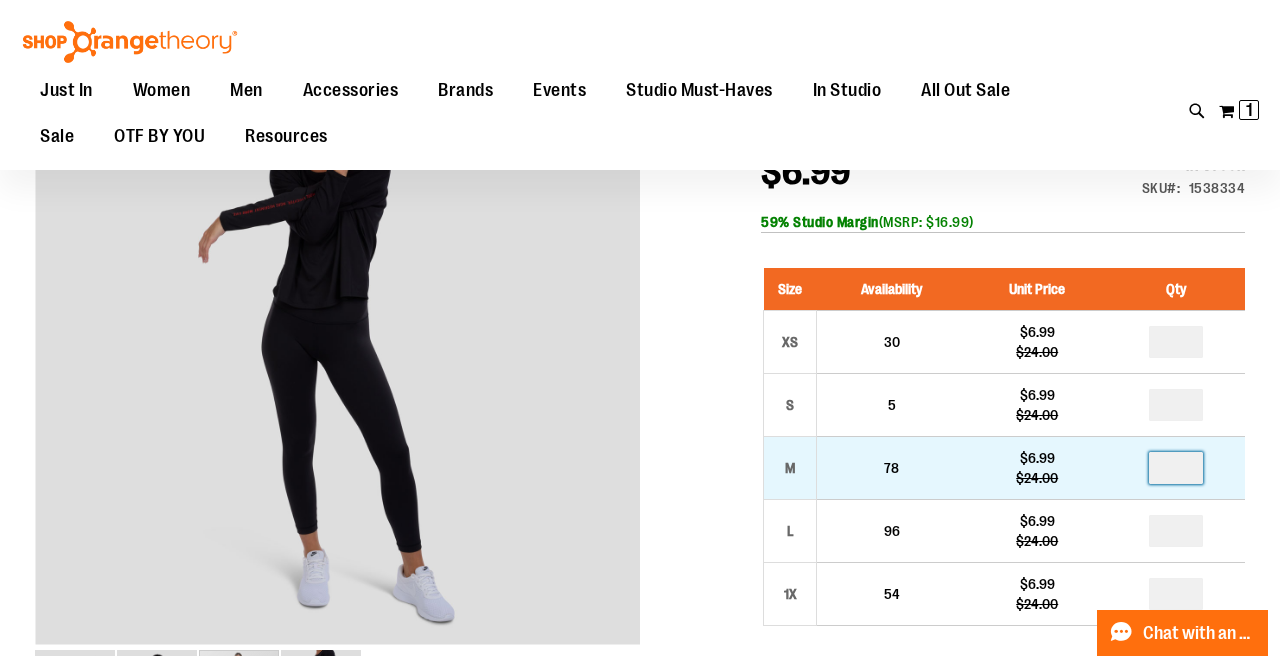 click at bounding box center (1176, 468) 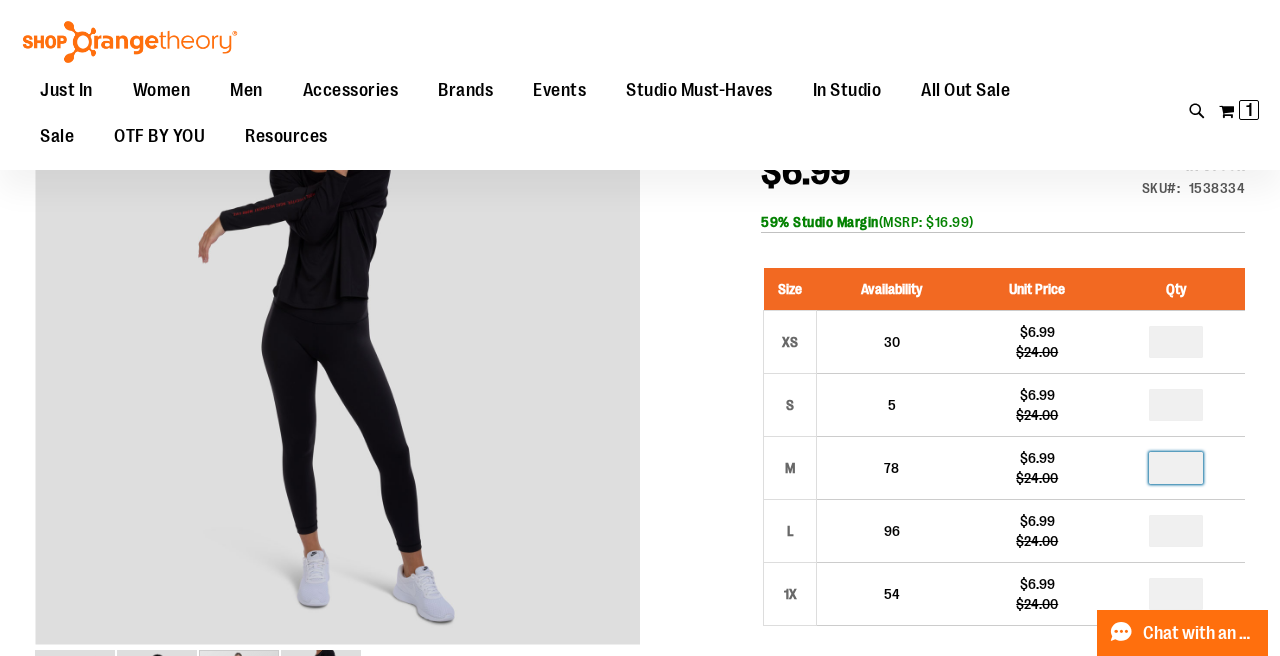 type on "*" 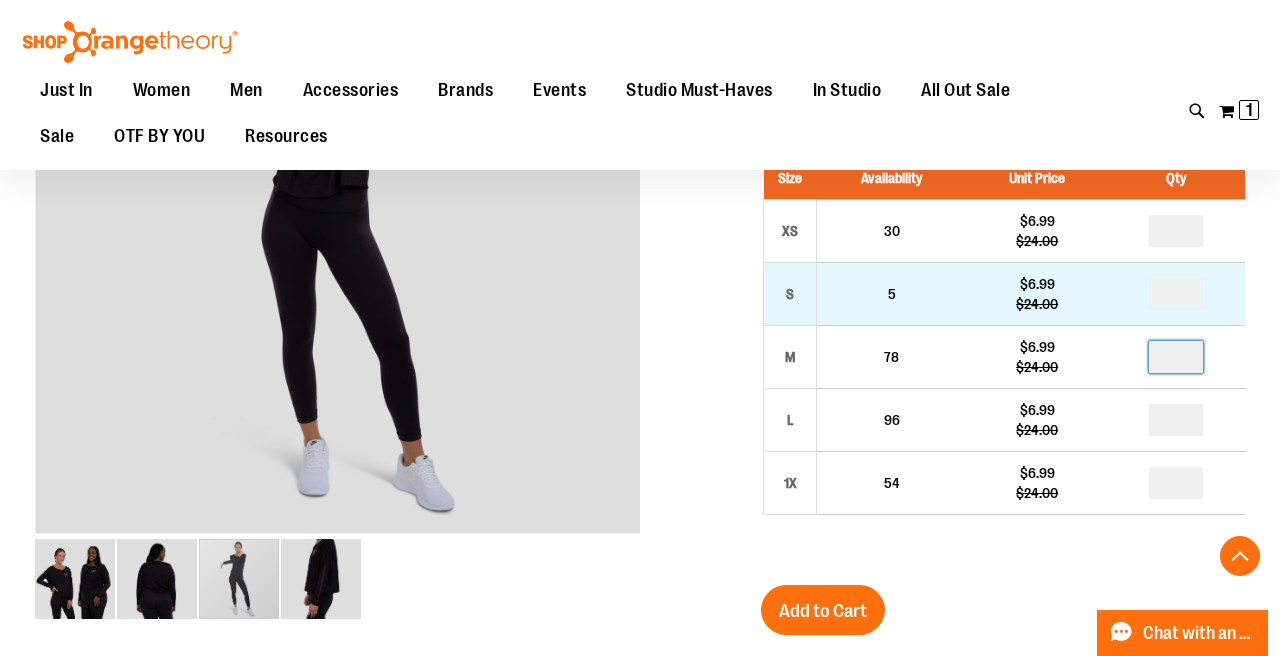 scroll, scrollTop: 437, scrollLeft: 0, axis: vertical 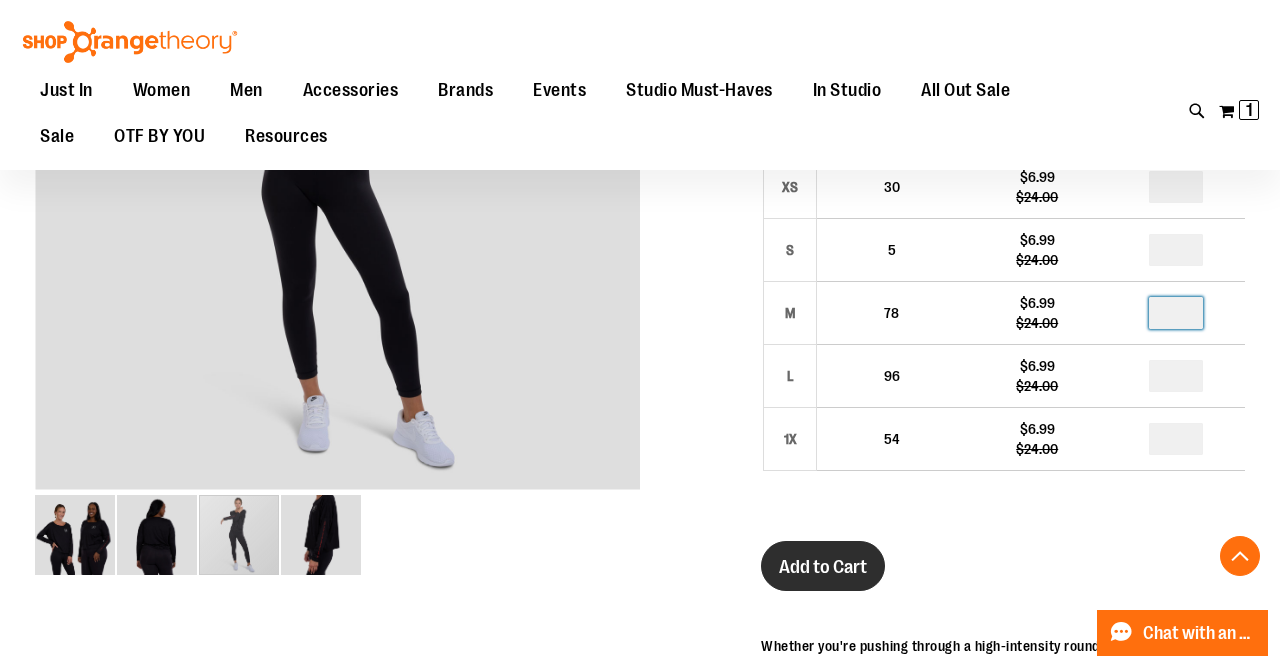 click on "Add to Cart" at bounding box center (823, 566) 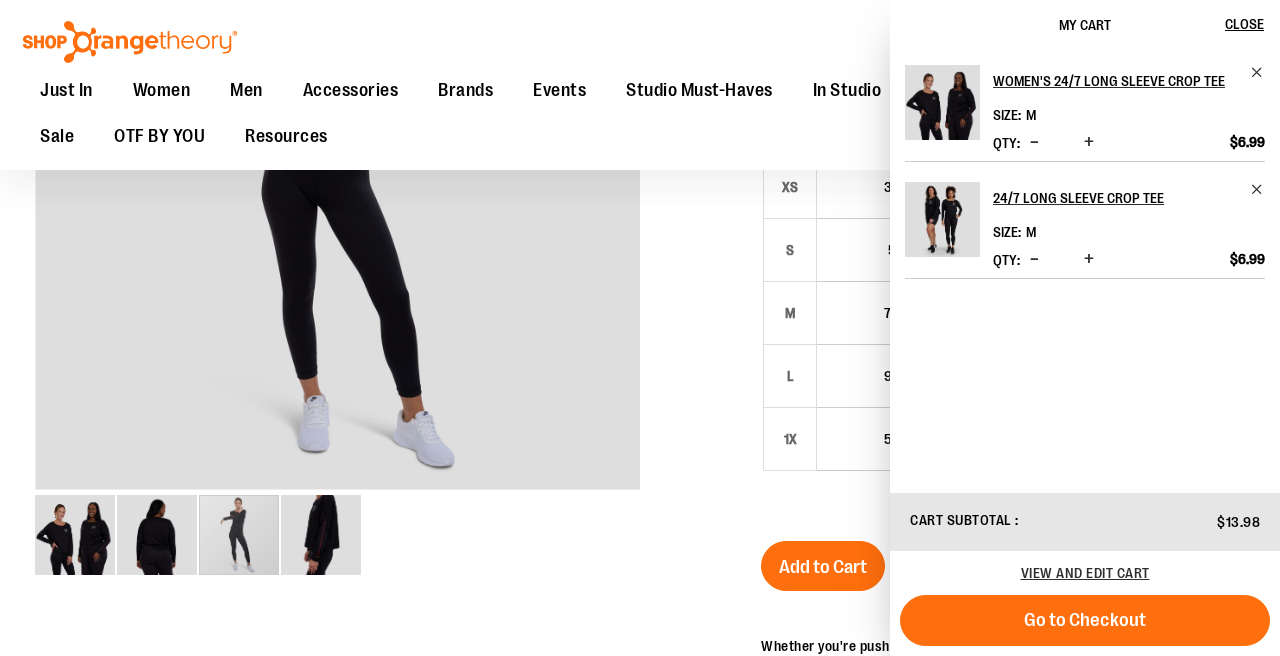 click on "Just In   Just In Balanced Basics New for Women New for Men New Accessories New Brands Pride & Patriotic Women   Women Tops Bottoms Outerwear Men   Men Tops Bottoms Outerwear Accessories   Accessories Bags Drinkware Headwear Socks Stickers Lifestyle Milestones Gift Cards Brands   Brands Nike lululemon Cloud9ine Beyond Yoga Vuori Rhone FP Movement Events Studio Must-Haves   Studio Must-Haves Balanced Basics City Program & Personalized Milestones Replacement Bands In Studio   In Studio Promo OTbeat Fitness Eq. Accessories Coach Staff All Out Sale   All Out Sale Under $10 Under $20 Under $50 Under $150 CoBrands Sale   Sale Men Women Accessories Promo OTF BY YOU Resources" at bounding box center [536, 114] 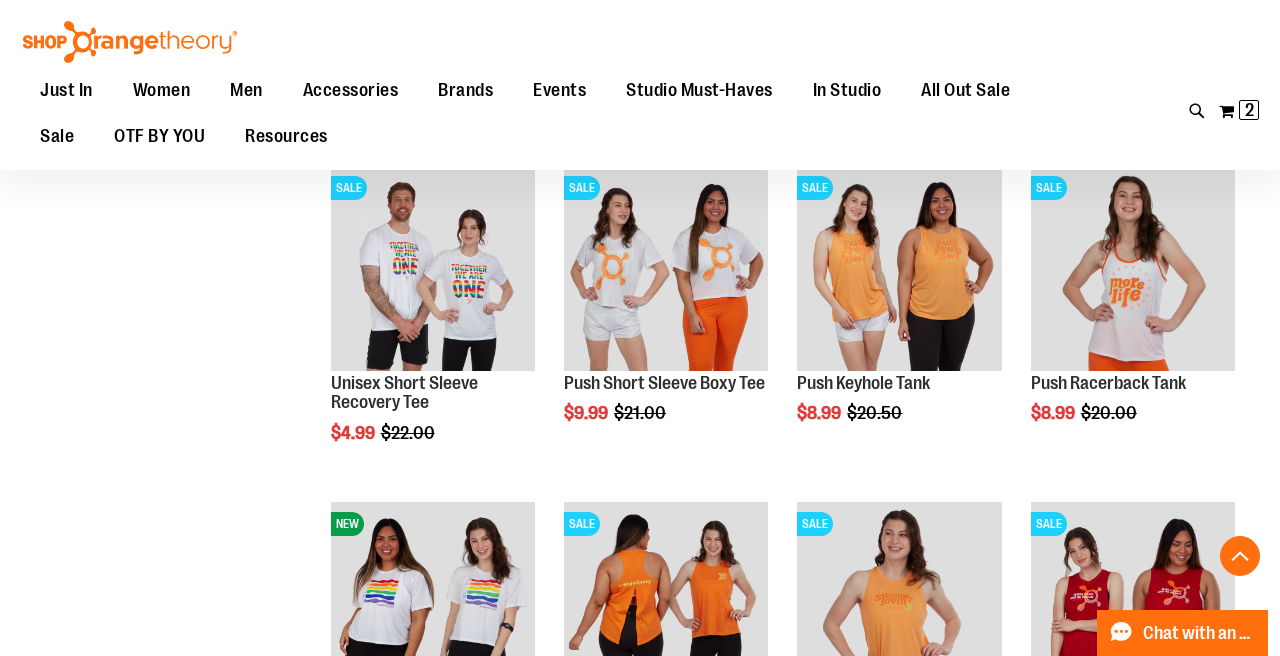 scroll, scrollTop: 1062, scrollLeft: 0, axis: vertical 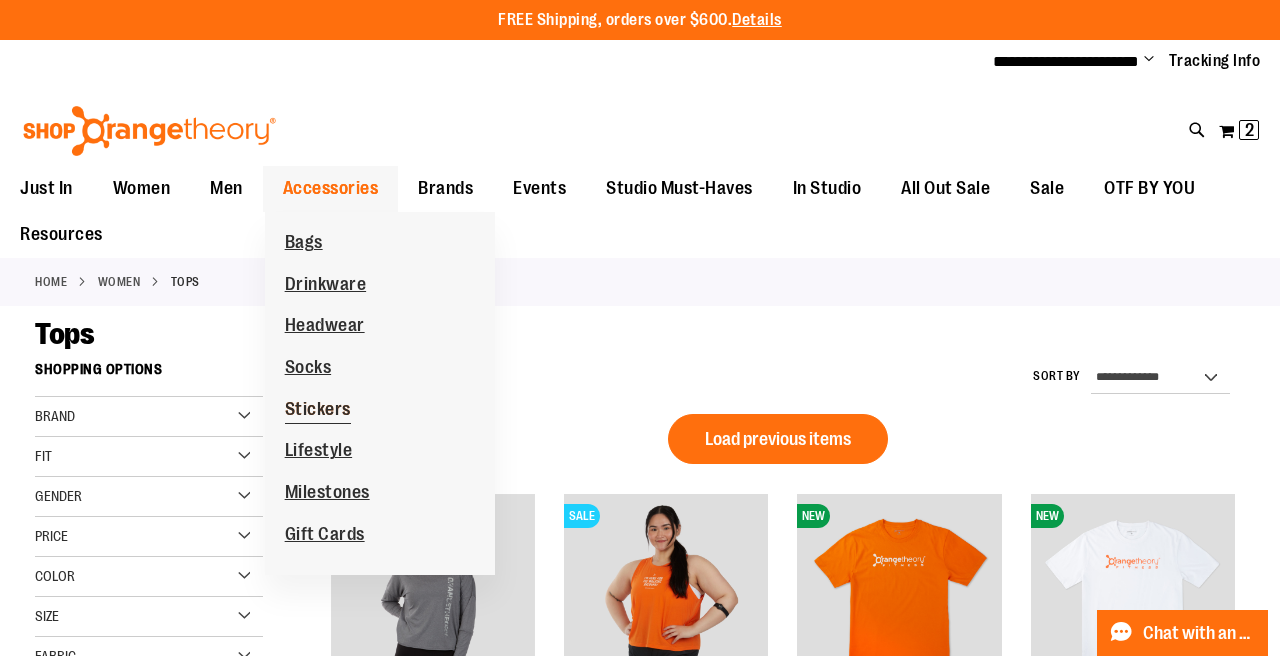 click on "Stickers" at bounding box center (318, 411) 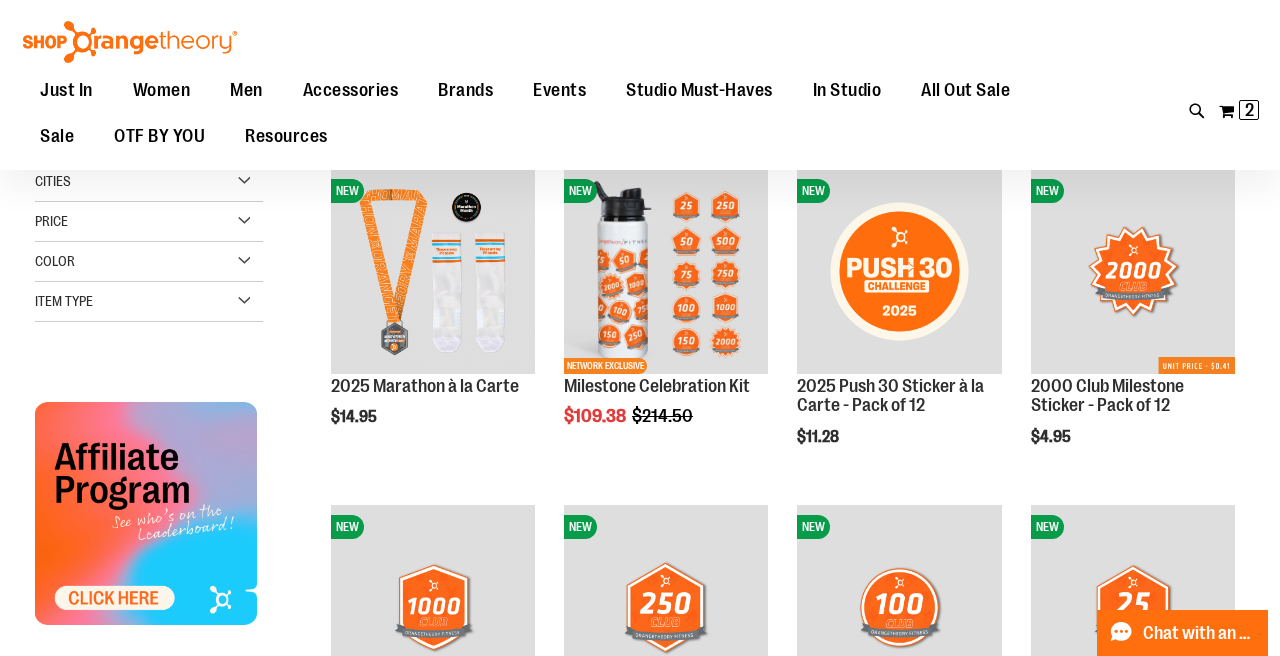 scroll, scrollTop: 280, scrollLeft: 0, axis: vertical 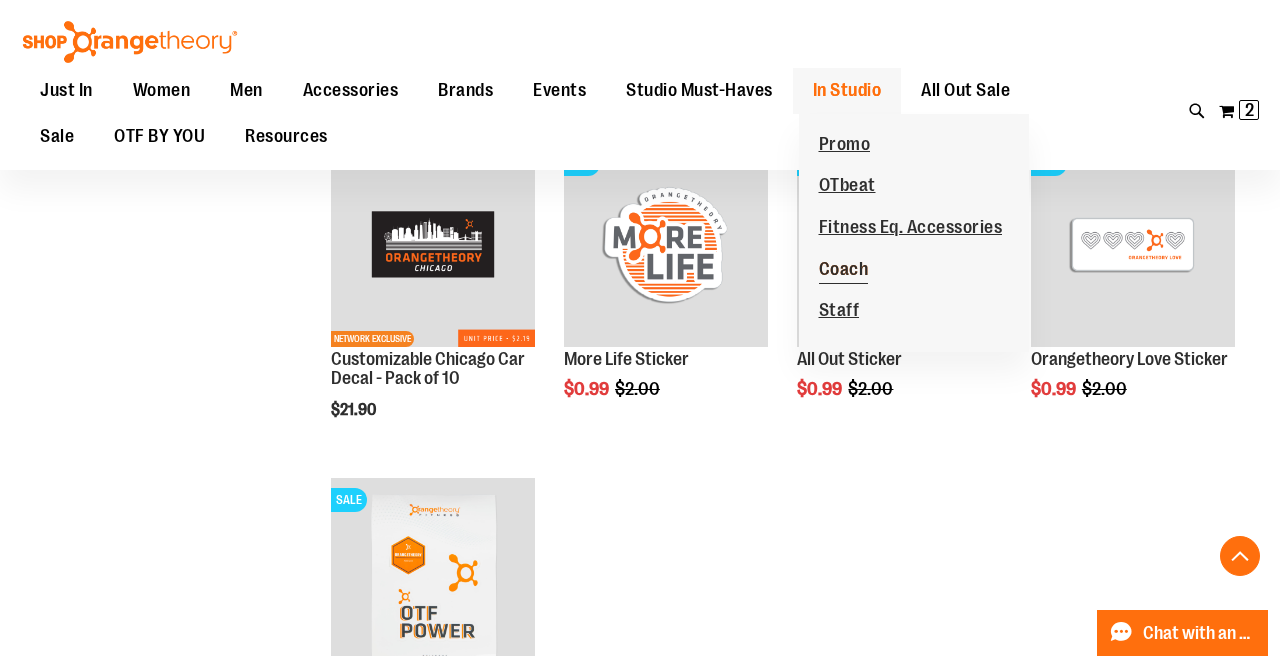 click on "Coach" at bounding box center (844, 271) 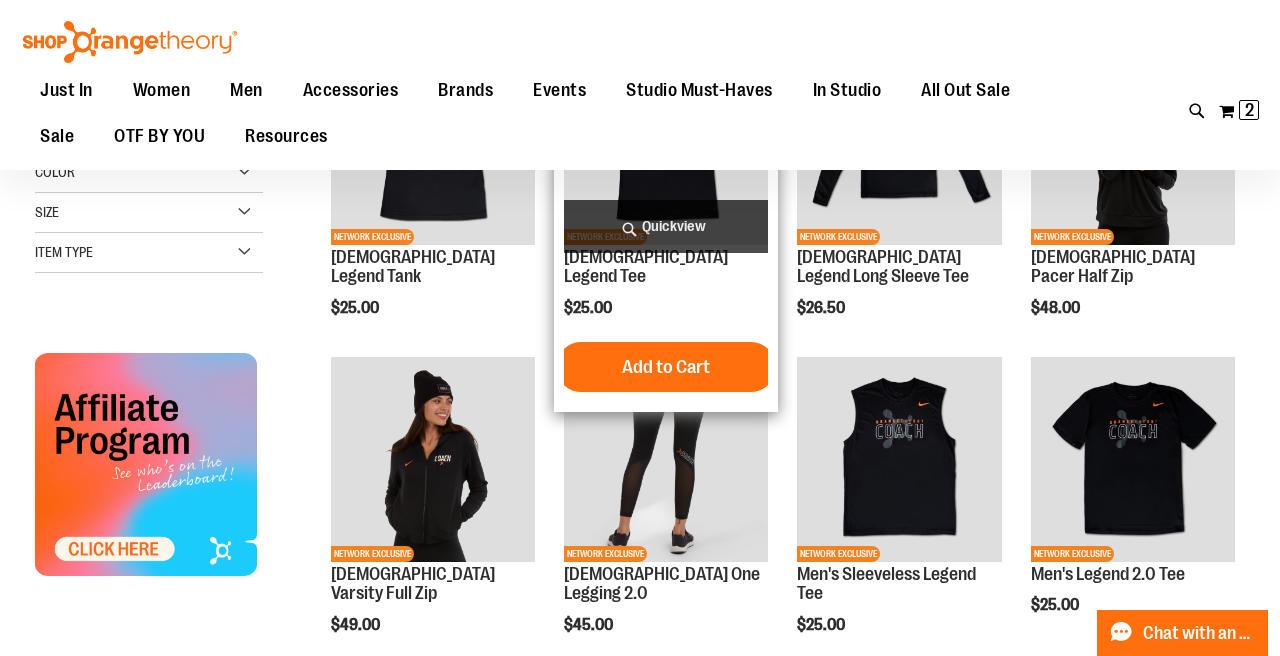 scroll, scrollTop: 408, scrollLeft: 0, axis: vertical 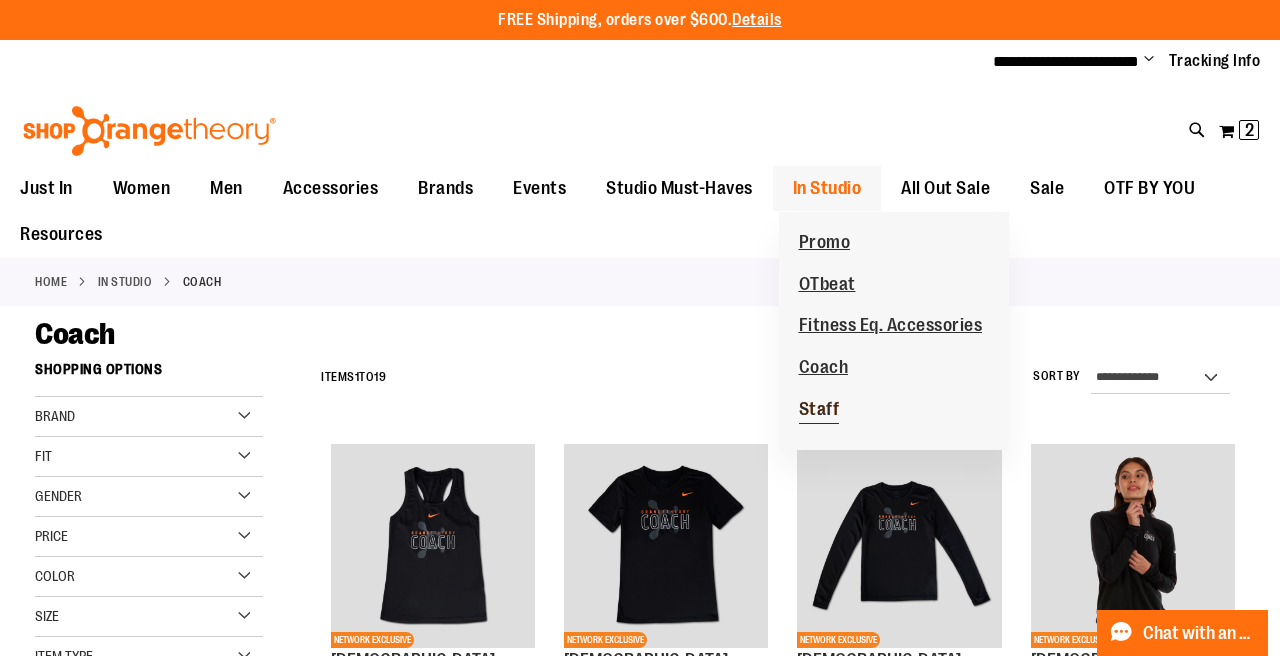 click on "Staff" at bounding box center (819, 411) 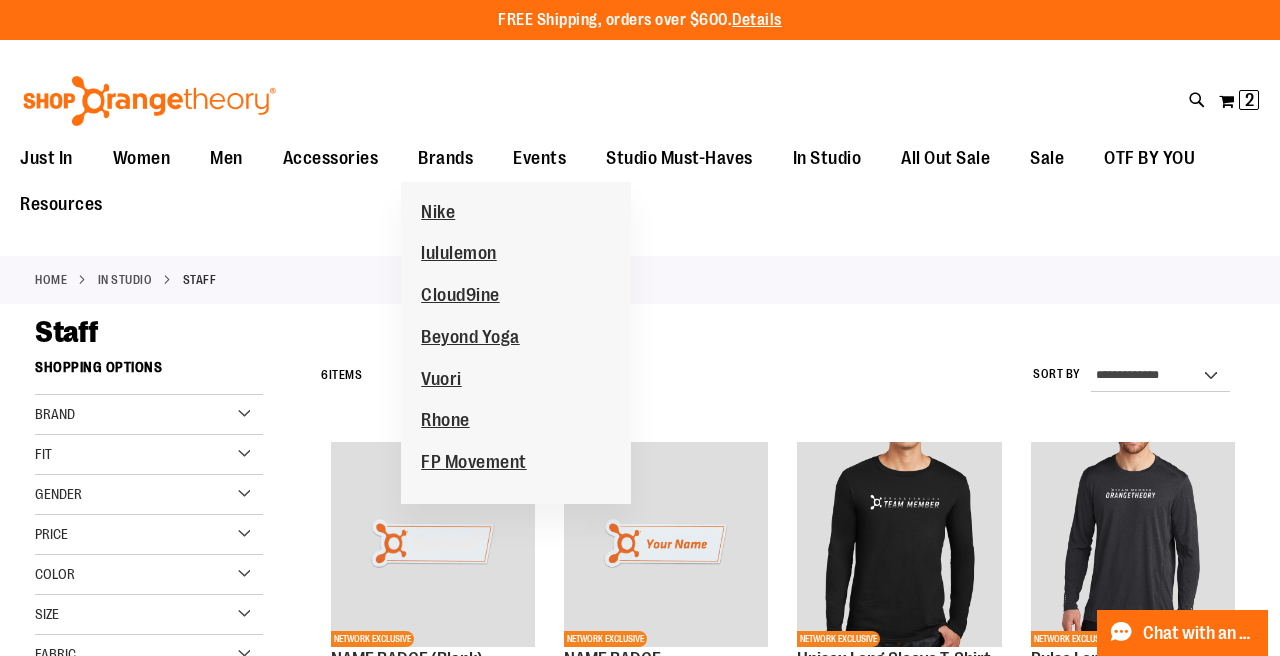 scroll, scrollTop: 0, scrollLeft: 0, axis: both 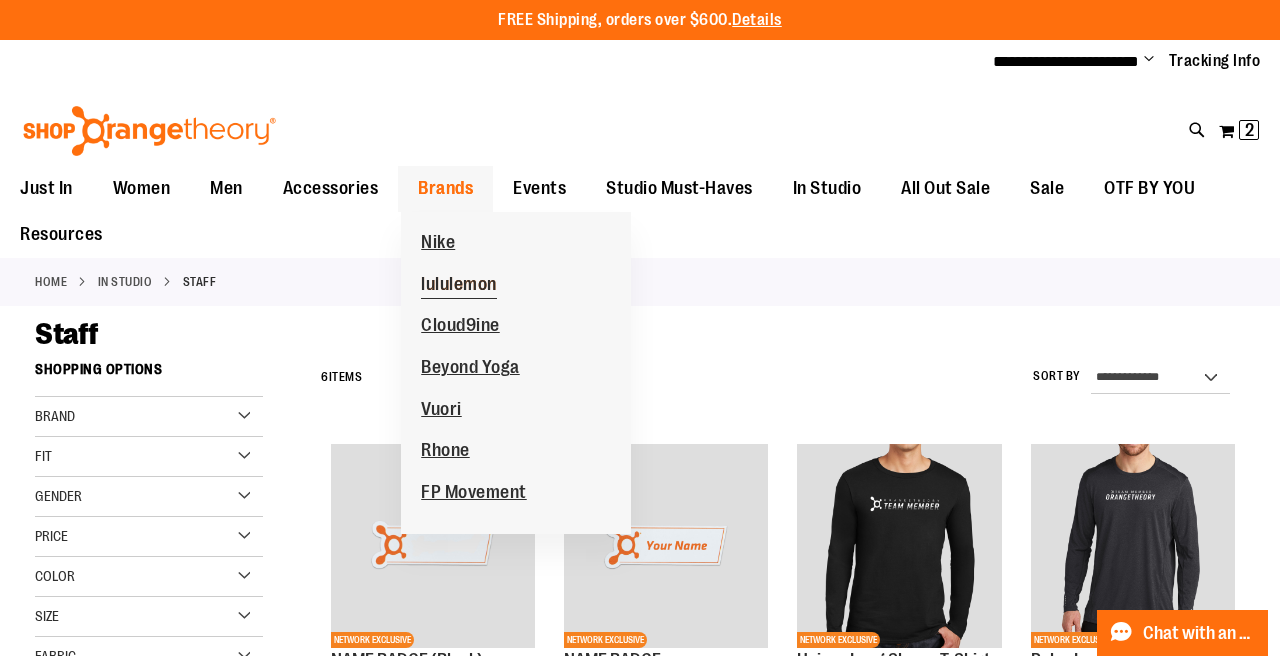 click on "lululemon" at bounding box center (459, 286) 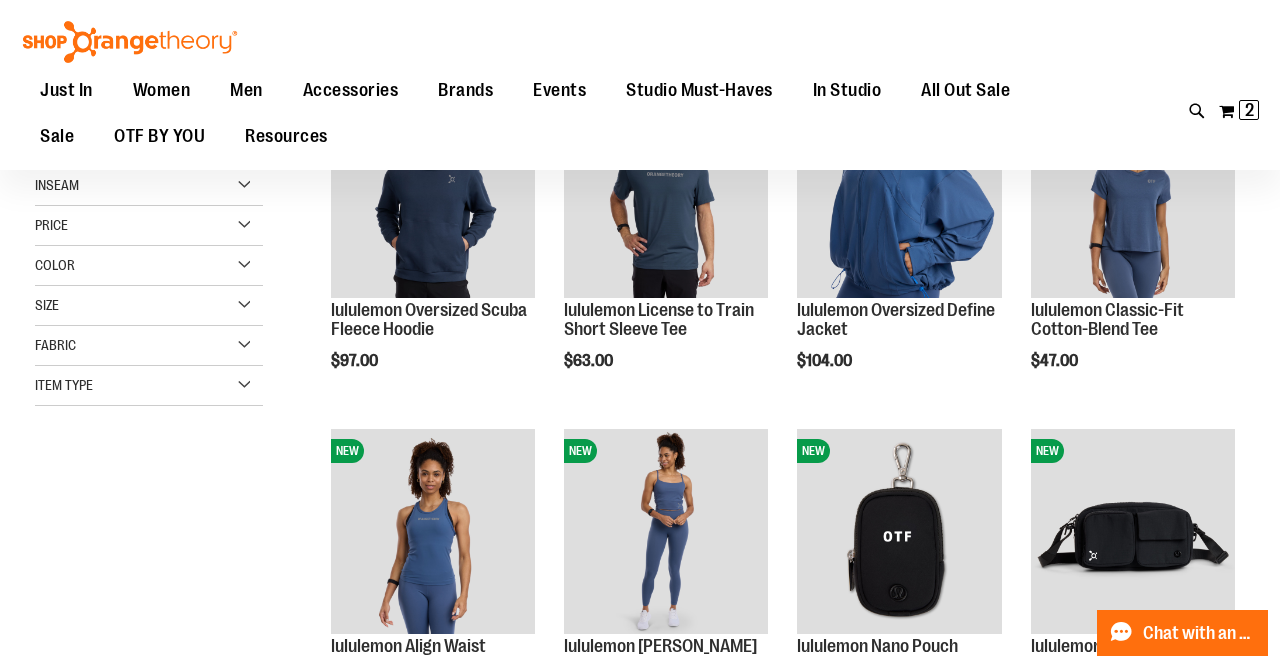 scroll, scrollTop: 98, scrollLeft: 0, axis: vertical 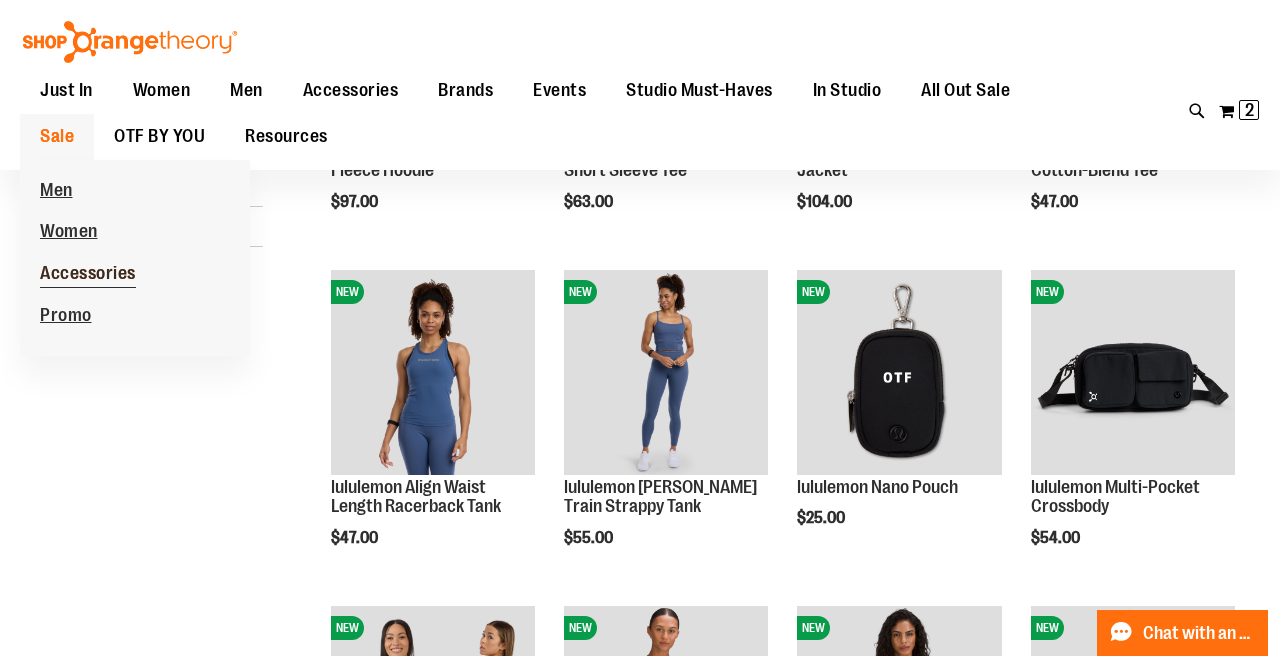click on "Accessories" at bounding box center [88, 275] 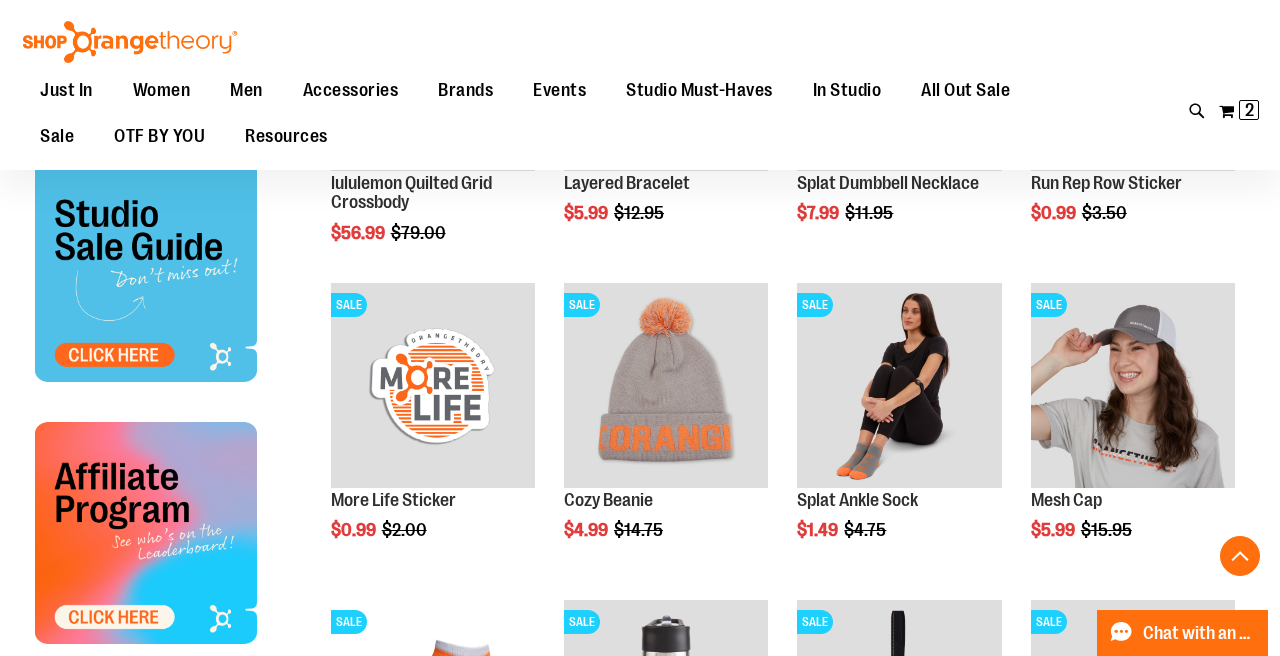 scroll, scrollTop: 479, scrollLeft: 0, axis: vertical 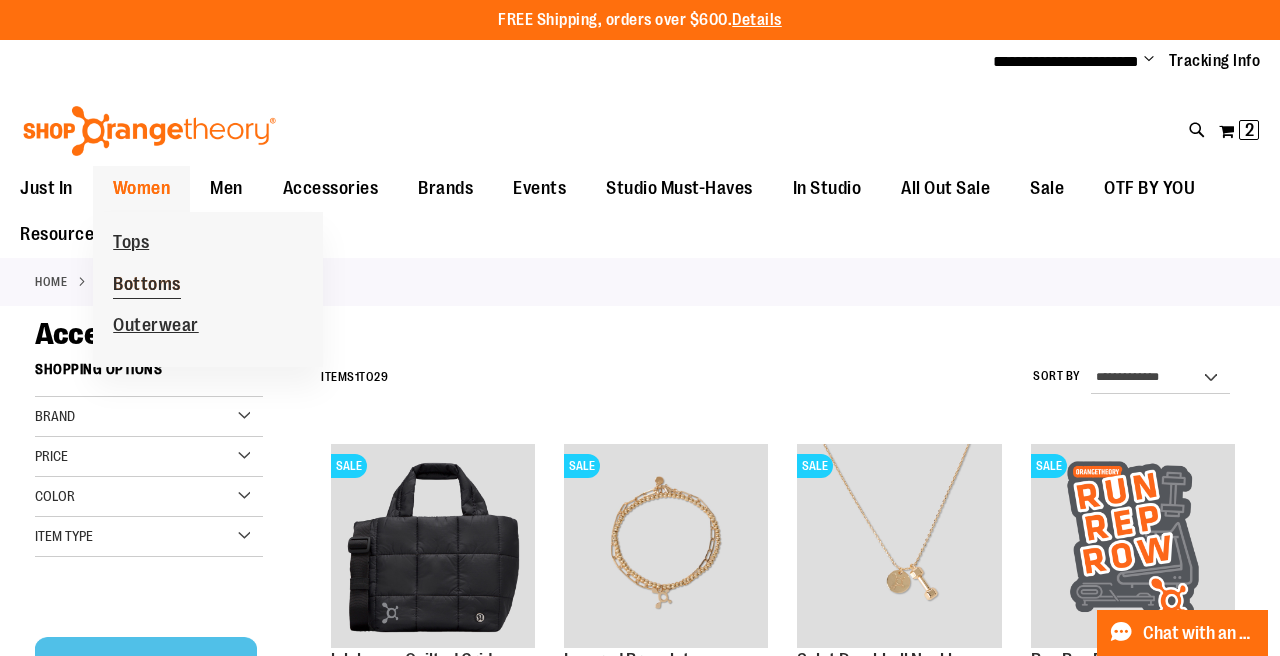 click on "Bottoms" at bounding box center (147, 286) 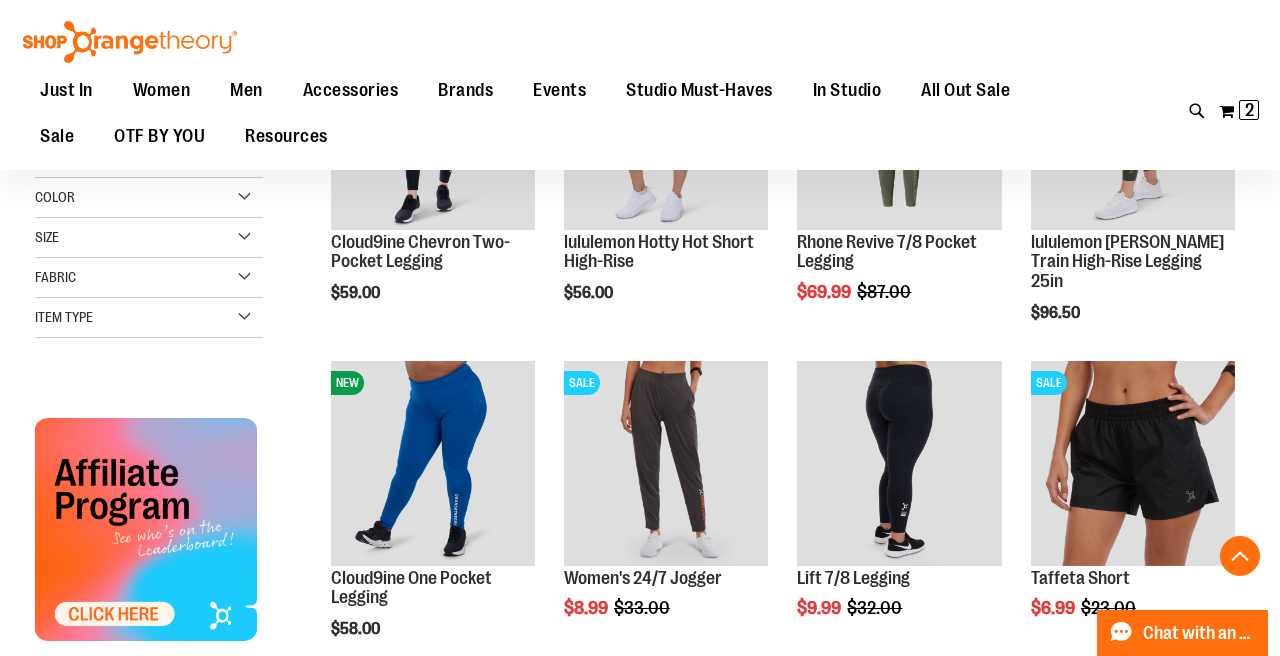 scroll, scrollTop: 515, scrollLeft: 0, axis: vertical 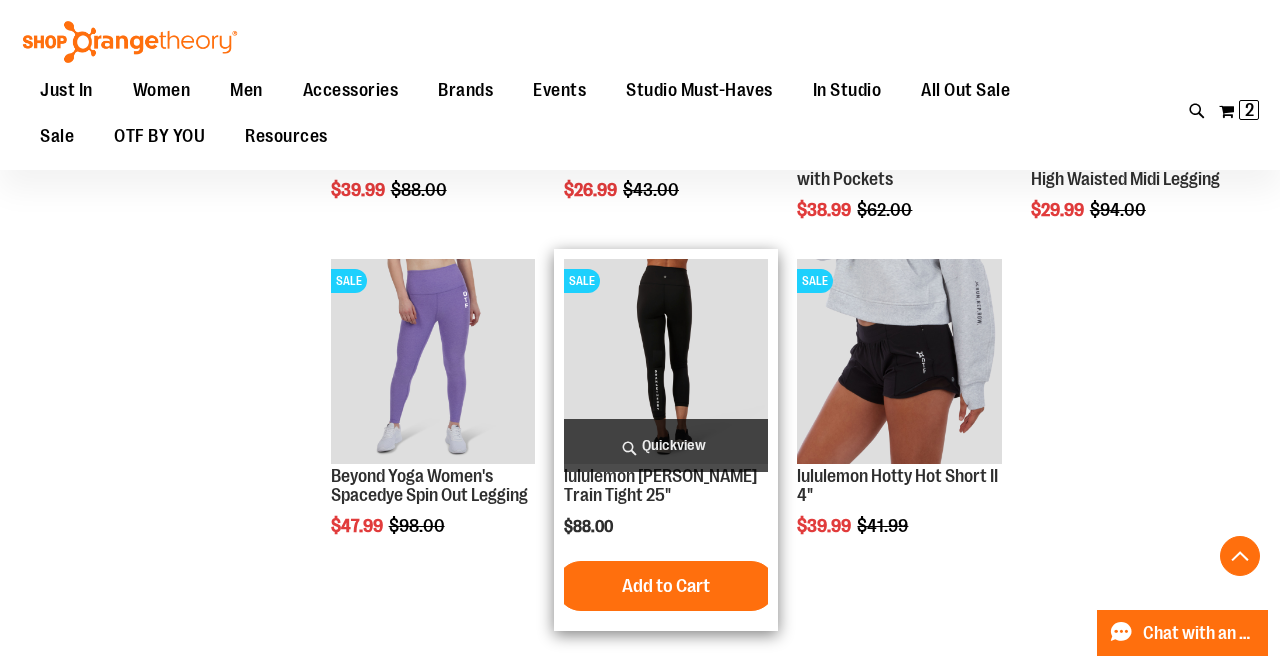 click at bounding box center (666, 361) 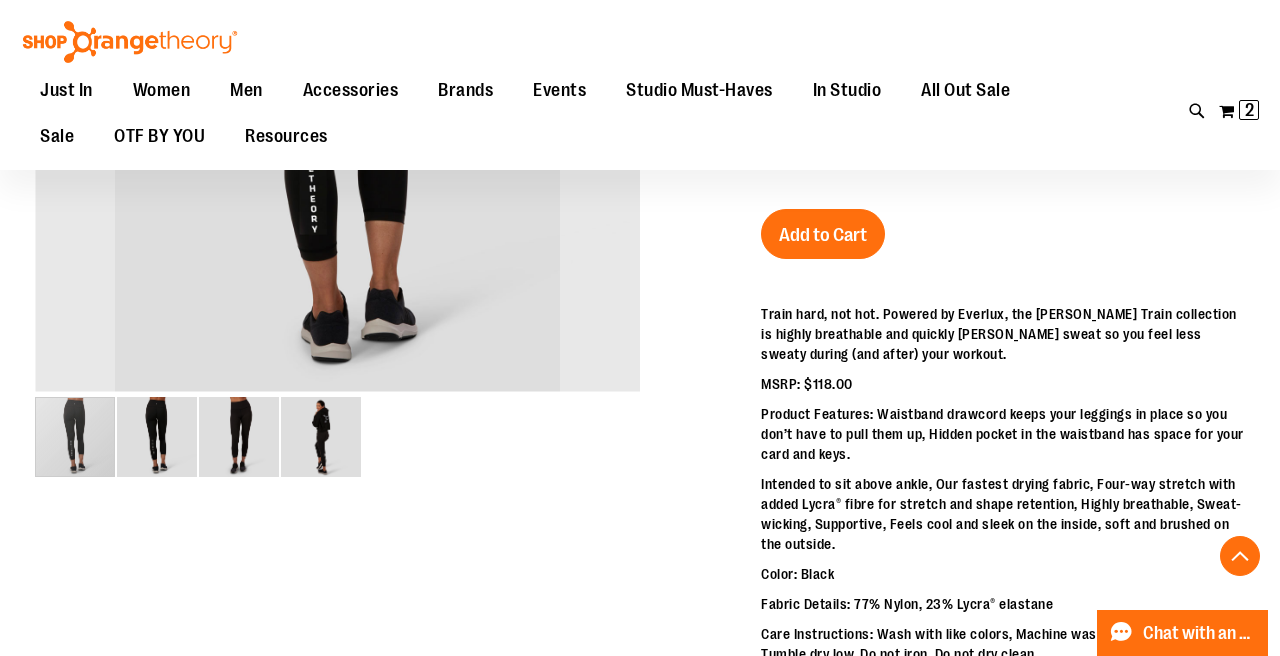 scroll, scrollTop: 536, scrollLeft: 0, axis: vertical 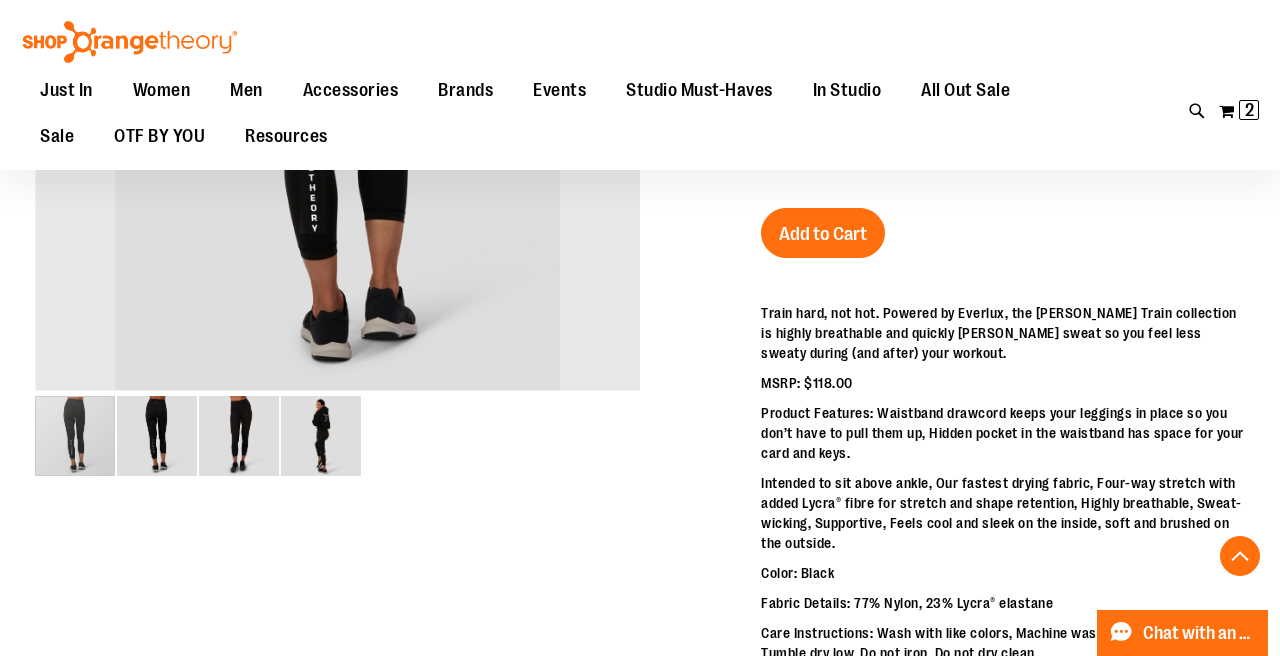 click at bounding box center (321, 436) 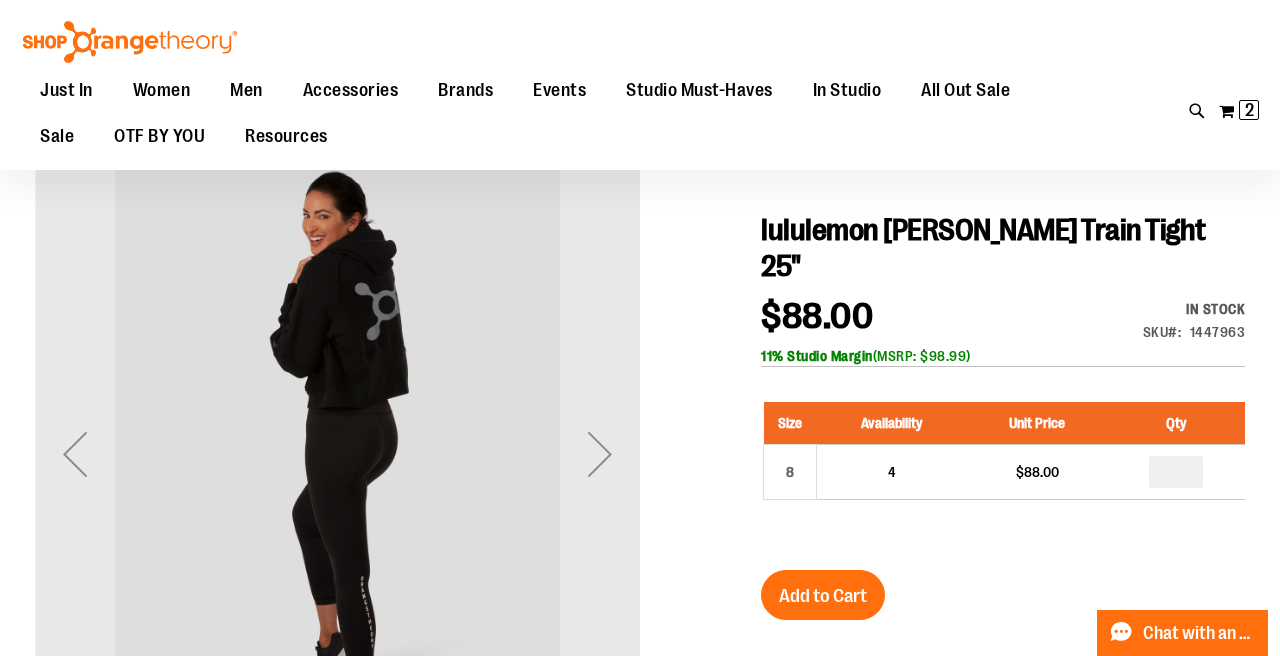 scroll, scrollTop: 173, scrollLeft: 0, axis: vertical 